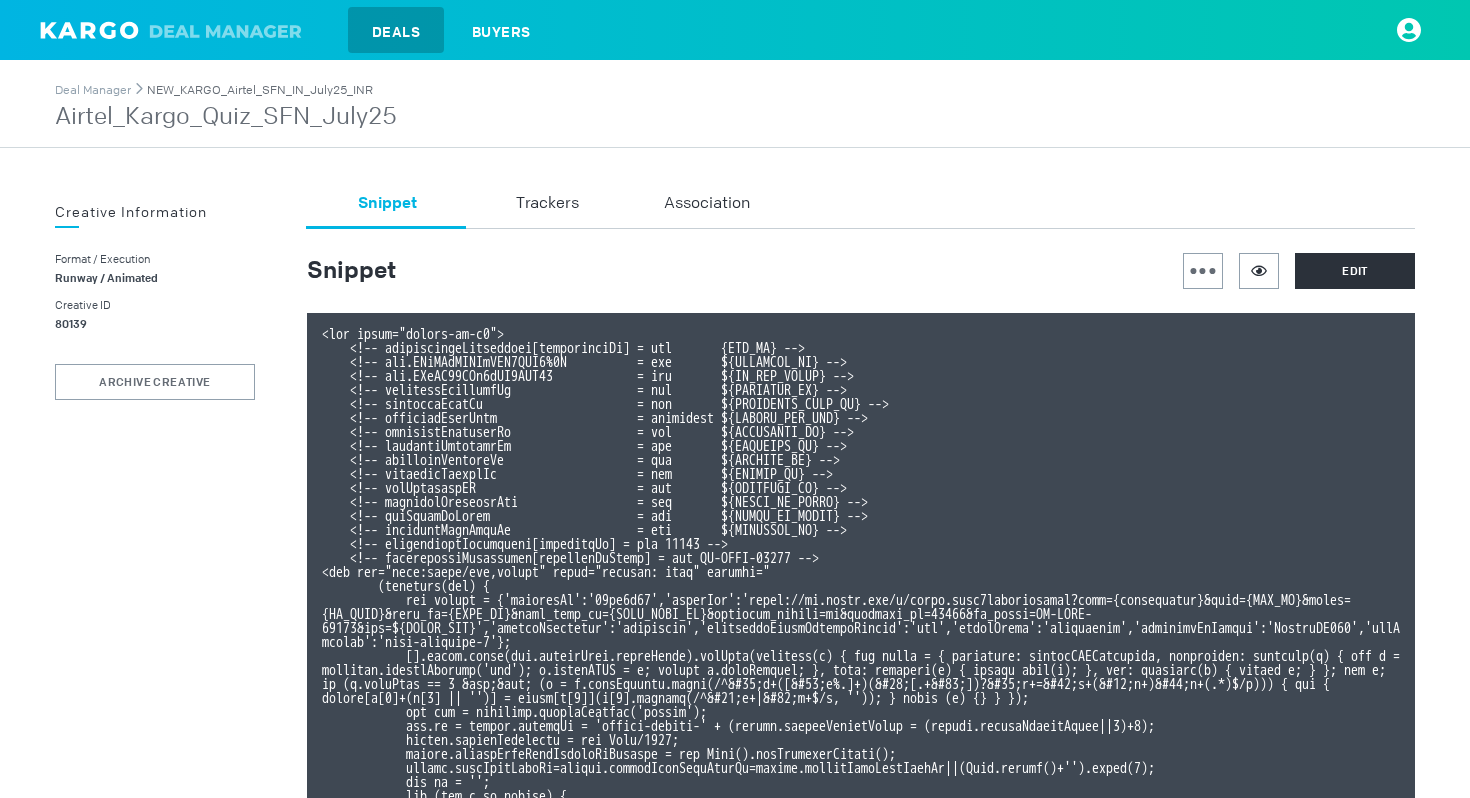 scroll, scrollTop: 0, scrollLeft: 0, axis: both 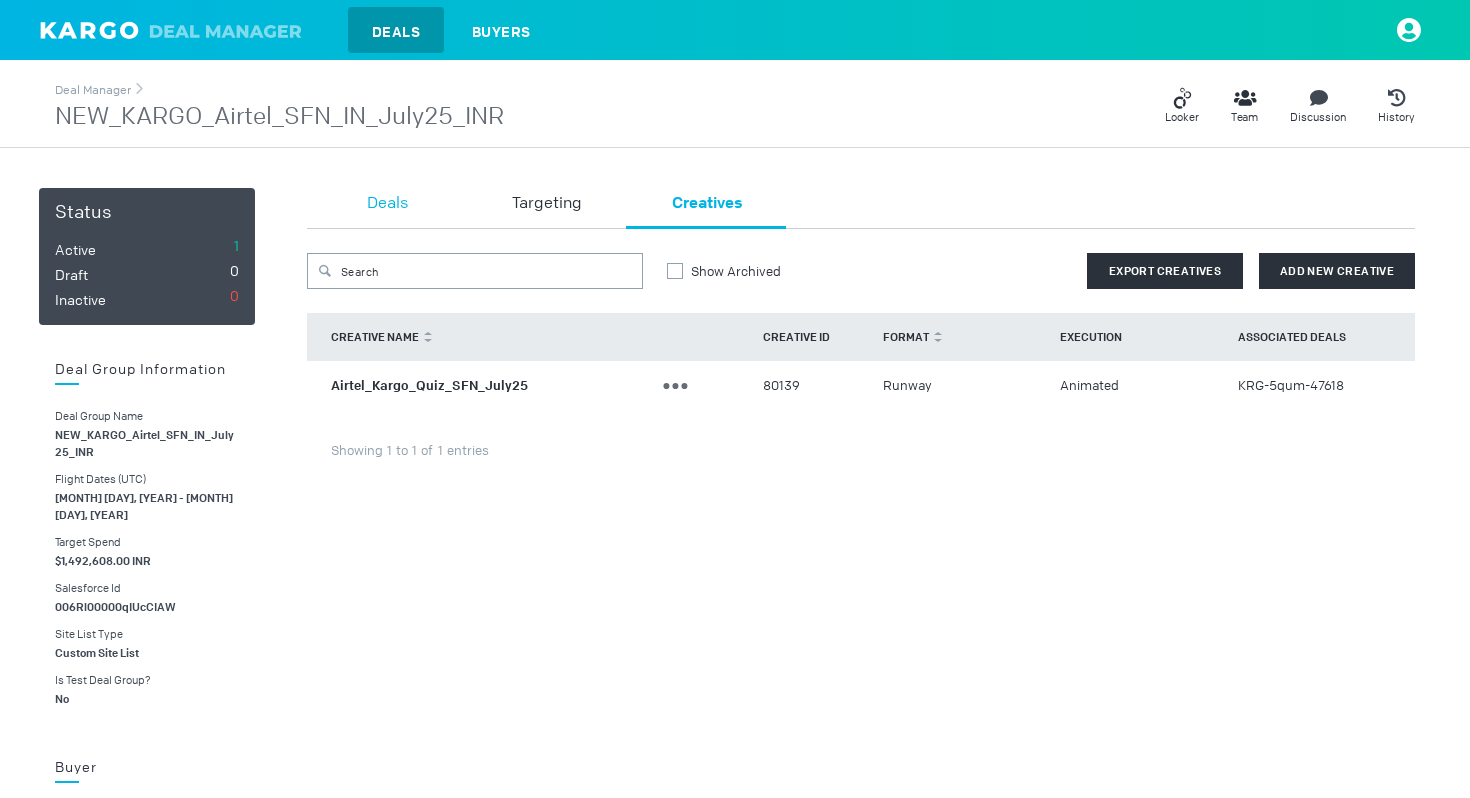 click on "Deals" at bounding box center (387, 204) 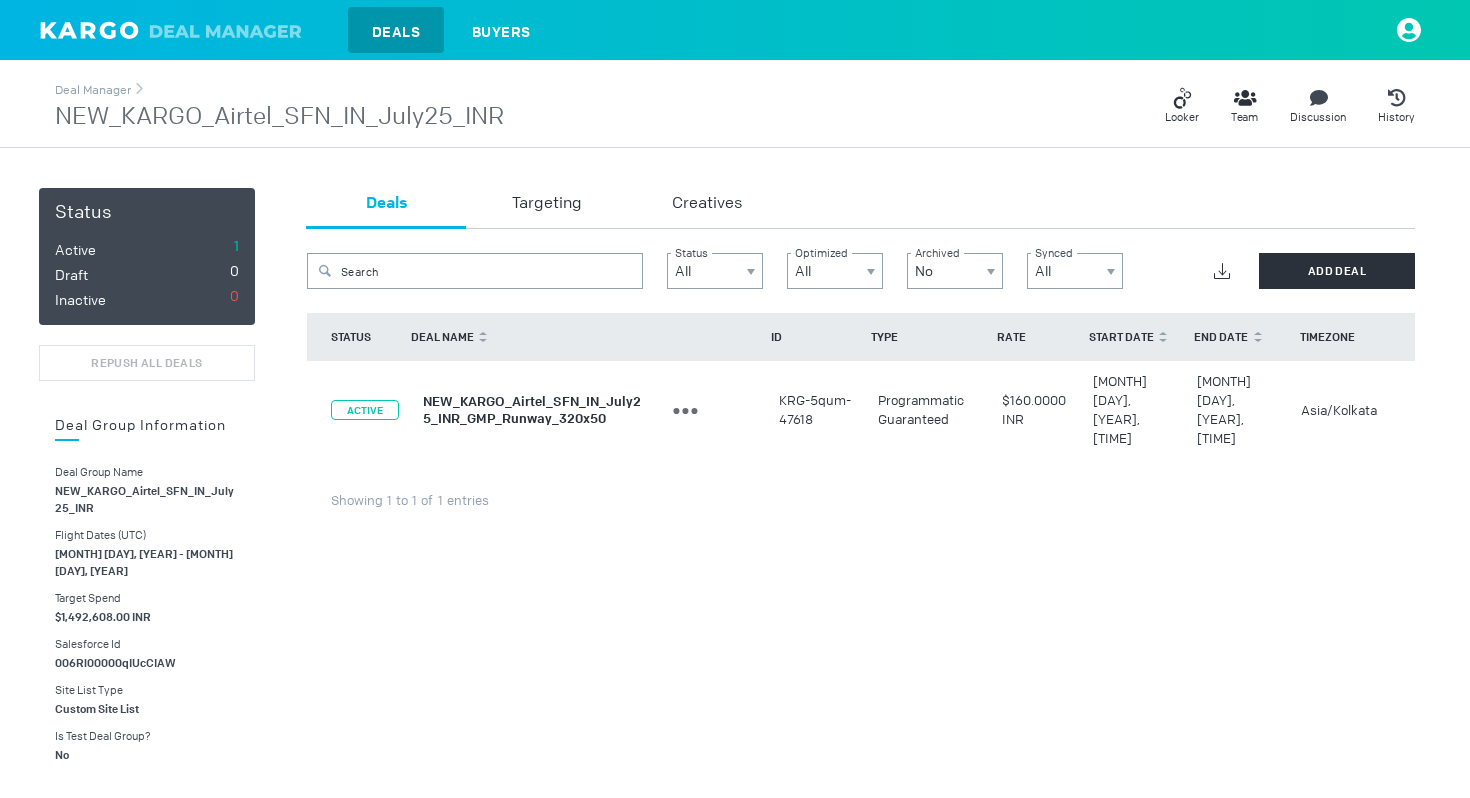 click on "NEW_KARGO_Airtel_SFN_IN_July25_INR_GMP_Runway_320x50" at bounding box center [532, 410] 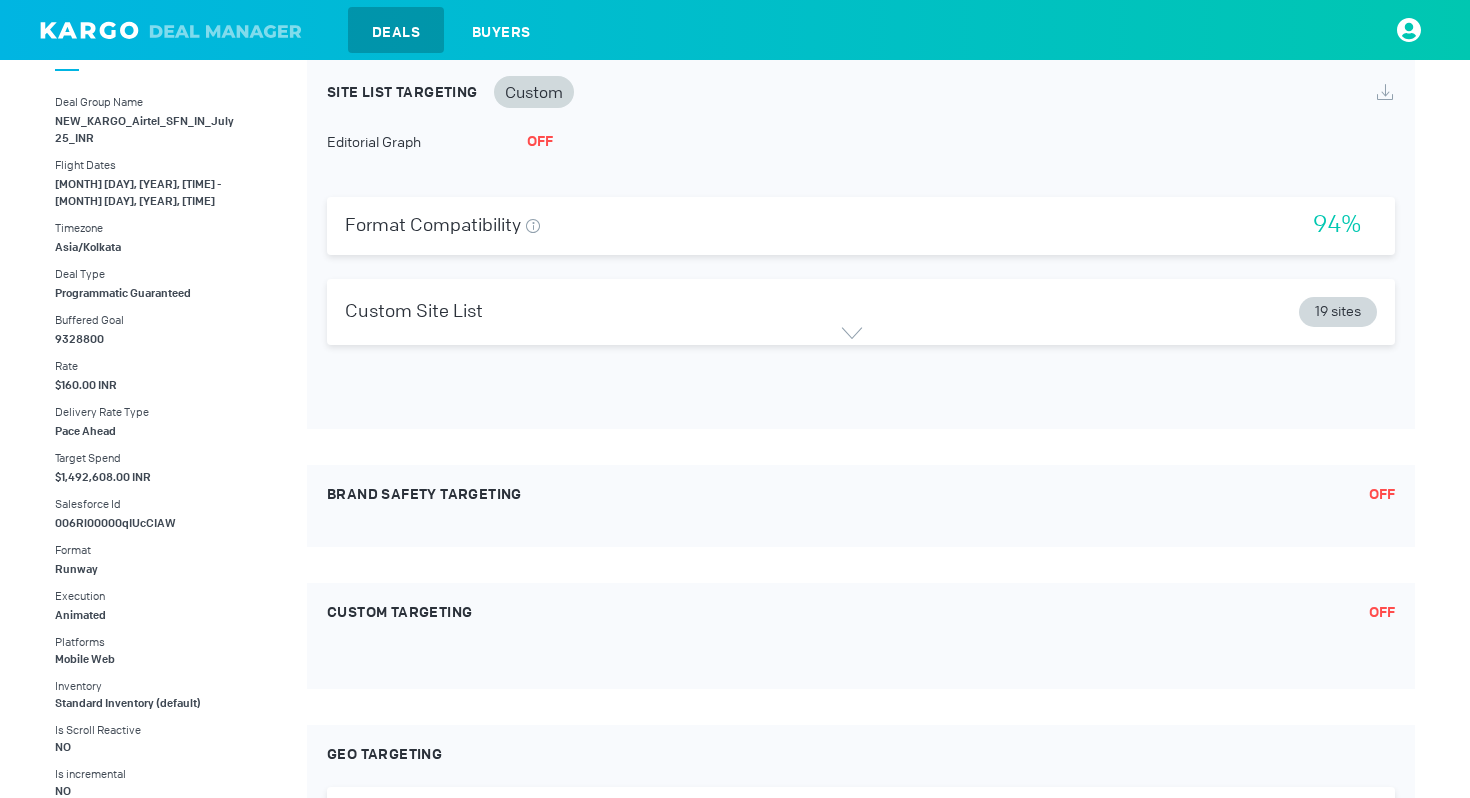 scroll, scrollTop: 0, scrollLeft: 0, axis: both 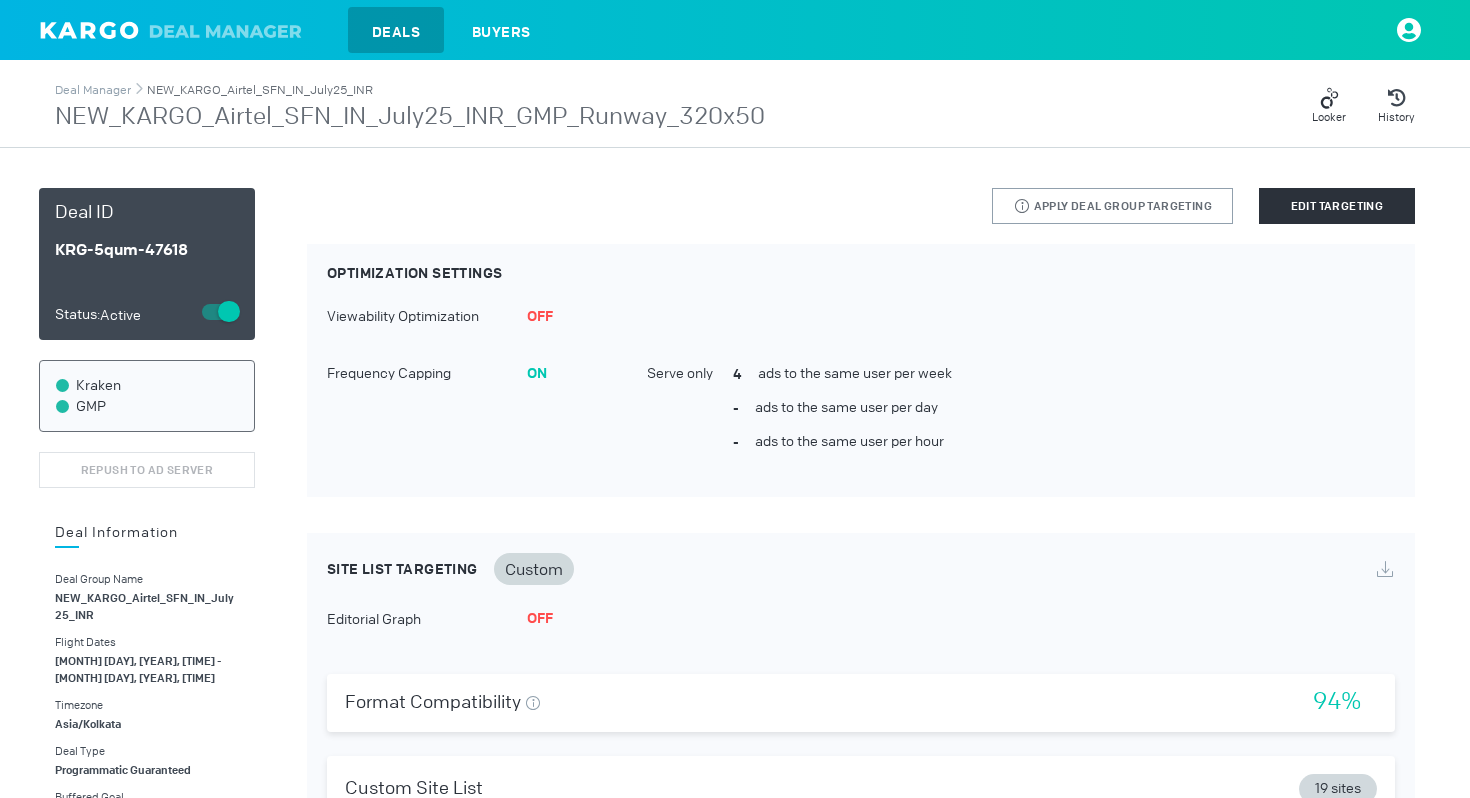 click on "NEW_KARGO_Airtel_SFN_IN_July25_INR" at bounding box center [260, 90] 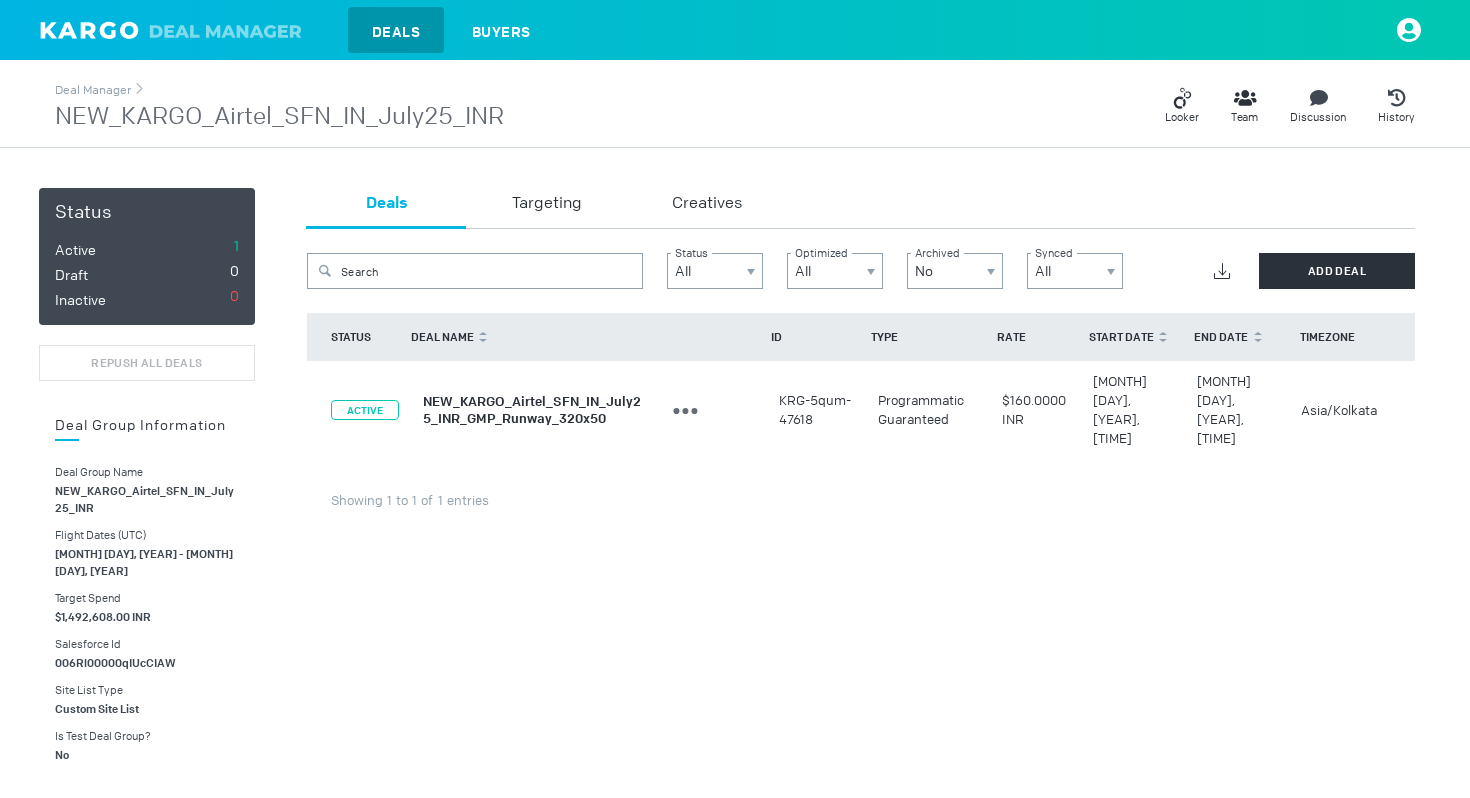 click on "NEW_KARGO_Airtel_SFN_IN_July25_INR" at bounding box center (279, 117) 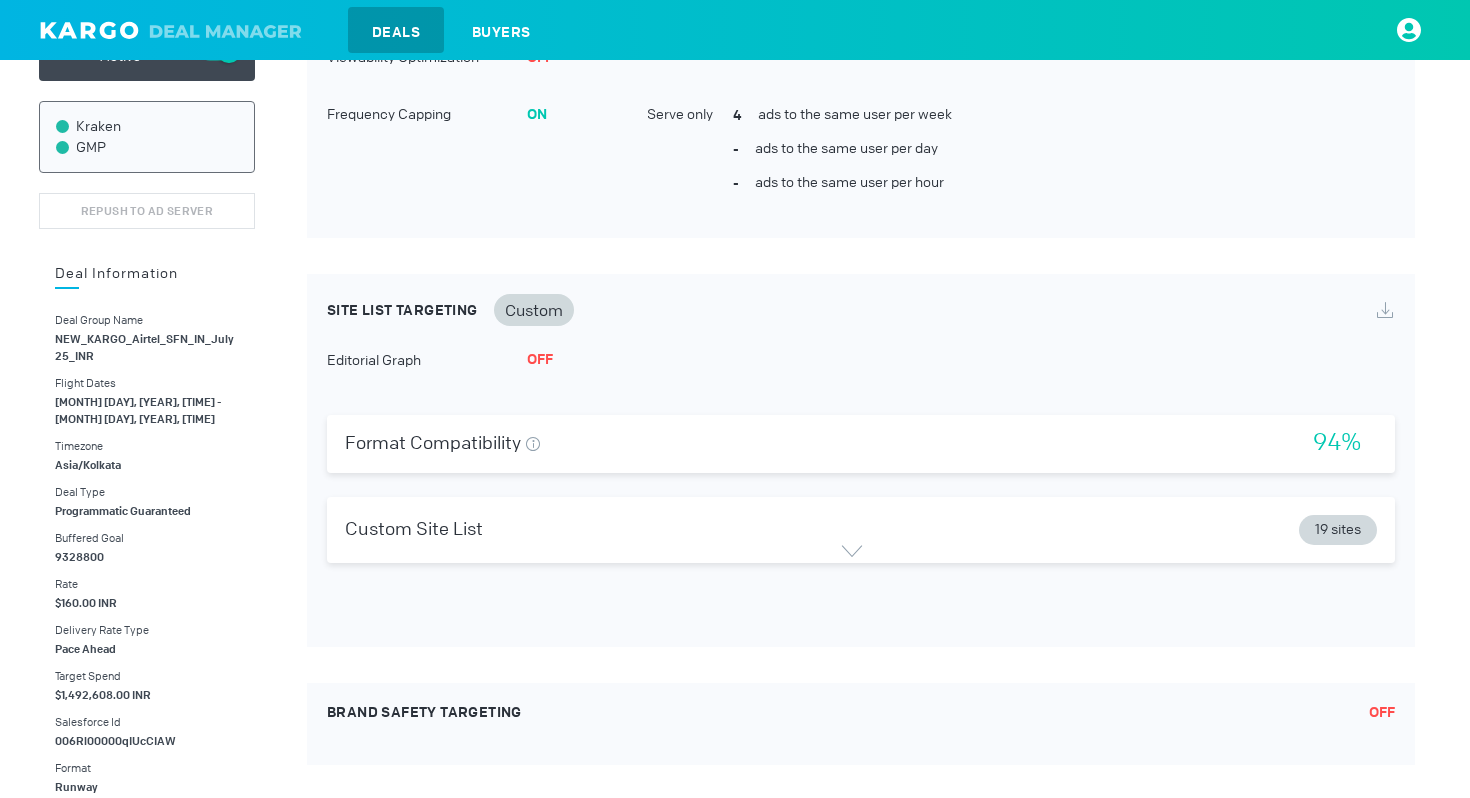 scroll, scrollTop: 0, scrollLeft: 0, axis: both 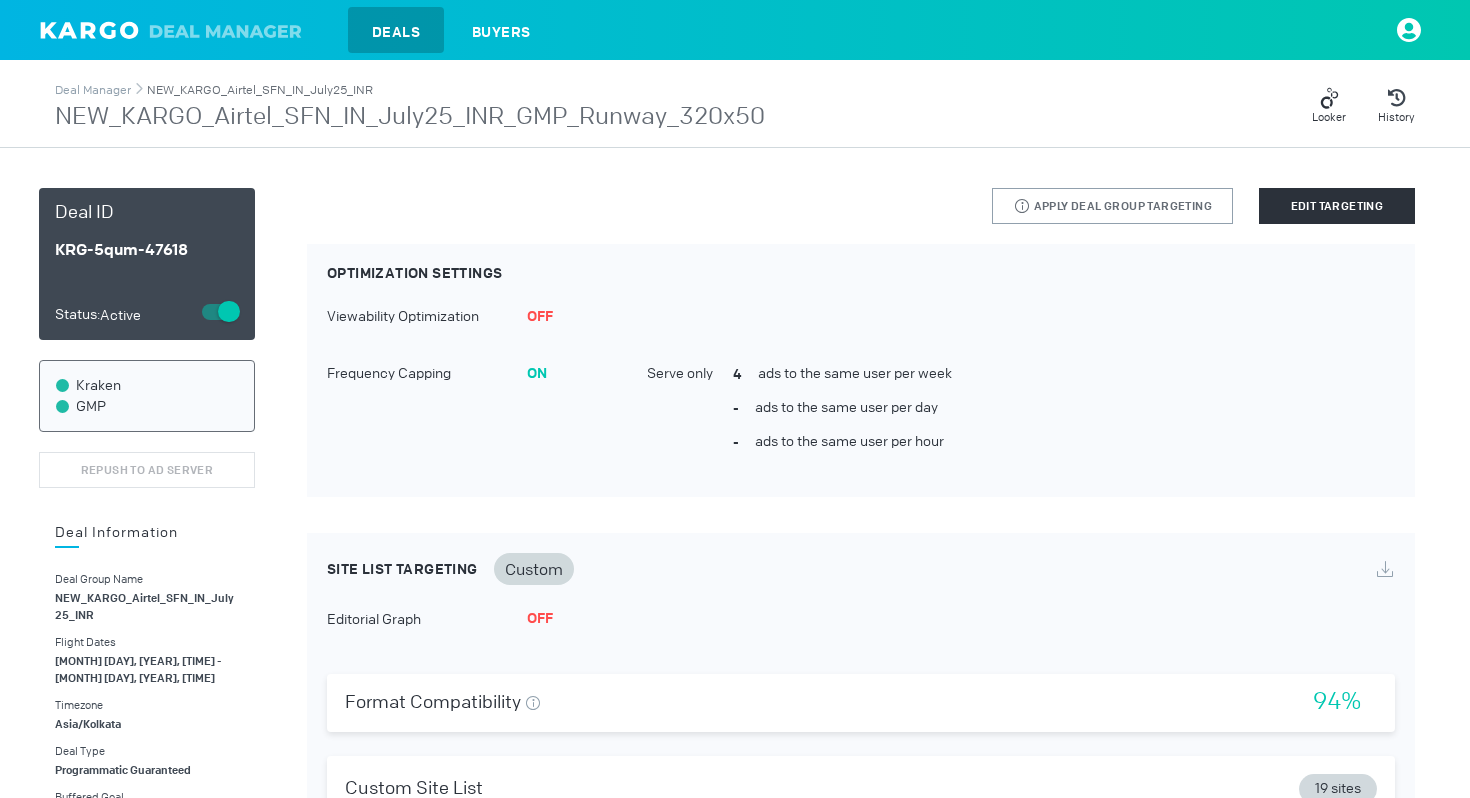 click on "NEW_KARGO_Airtel_SFN_IN_July25_INR" at bounding box center [260, 90] 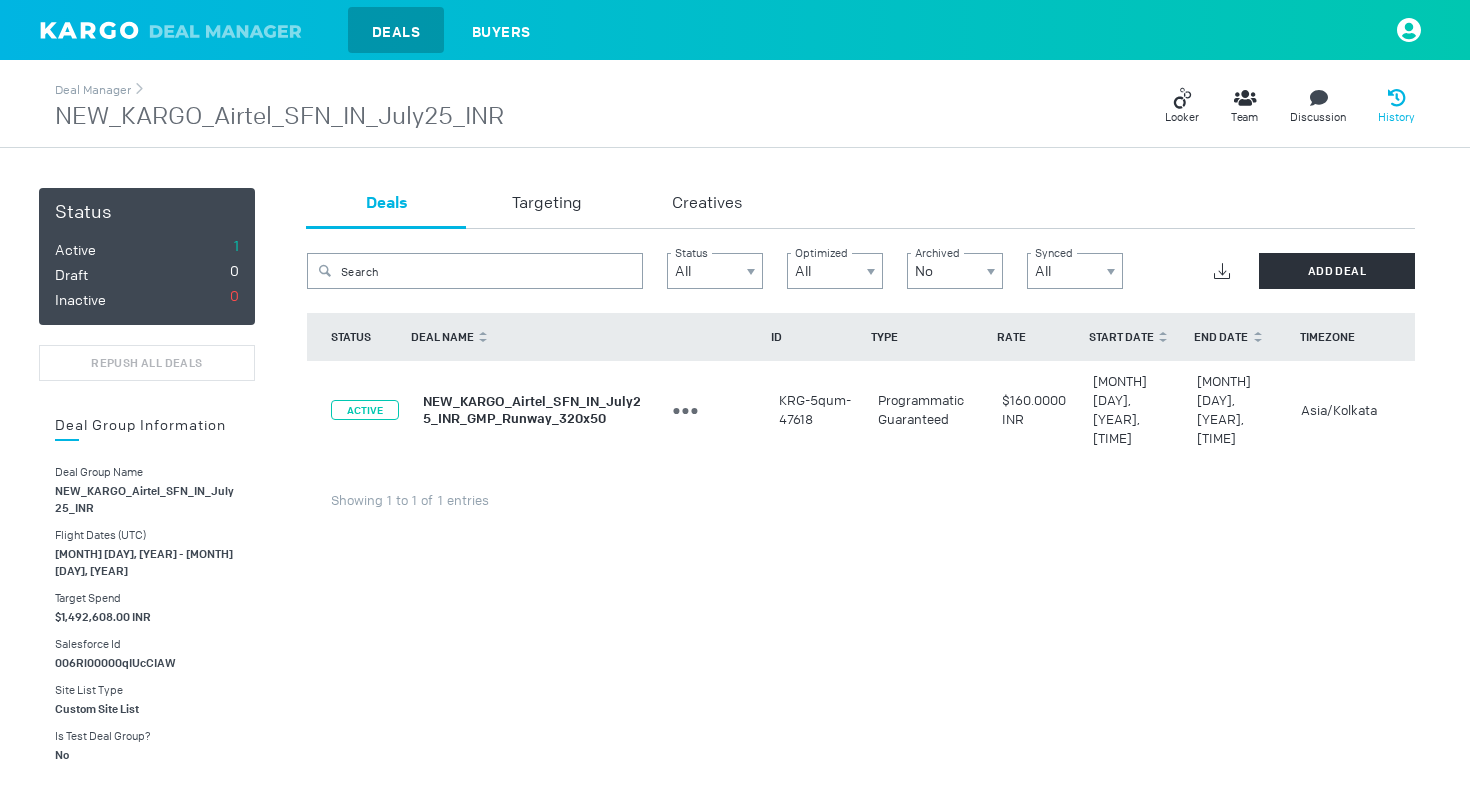 click on "History" at bounding box center [1182, 117] 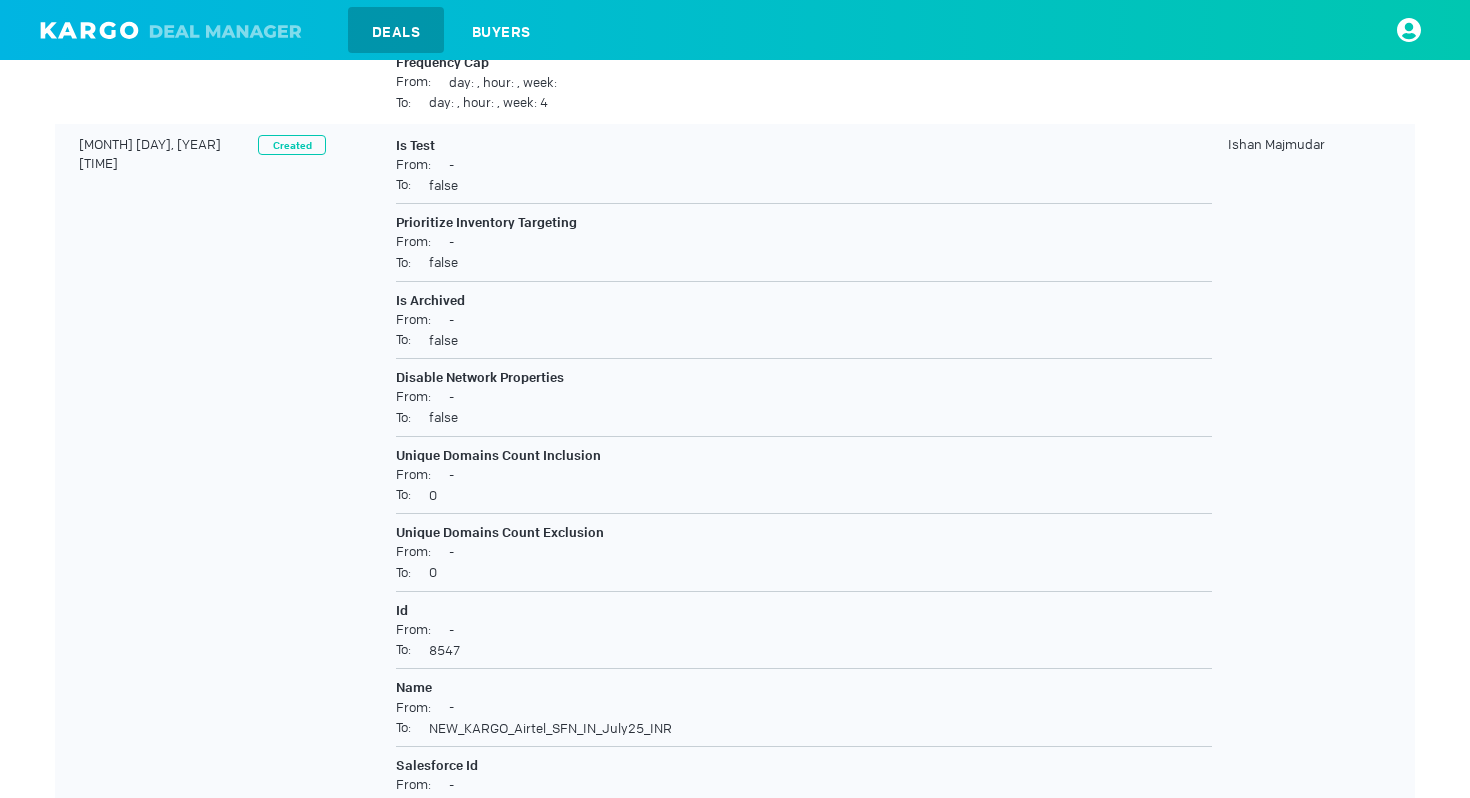 scroll, scrollTop: 0, scrollLeft: 0, axis: both 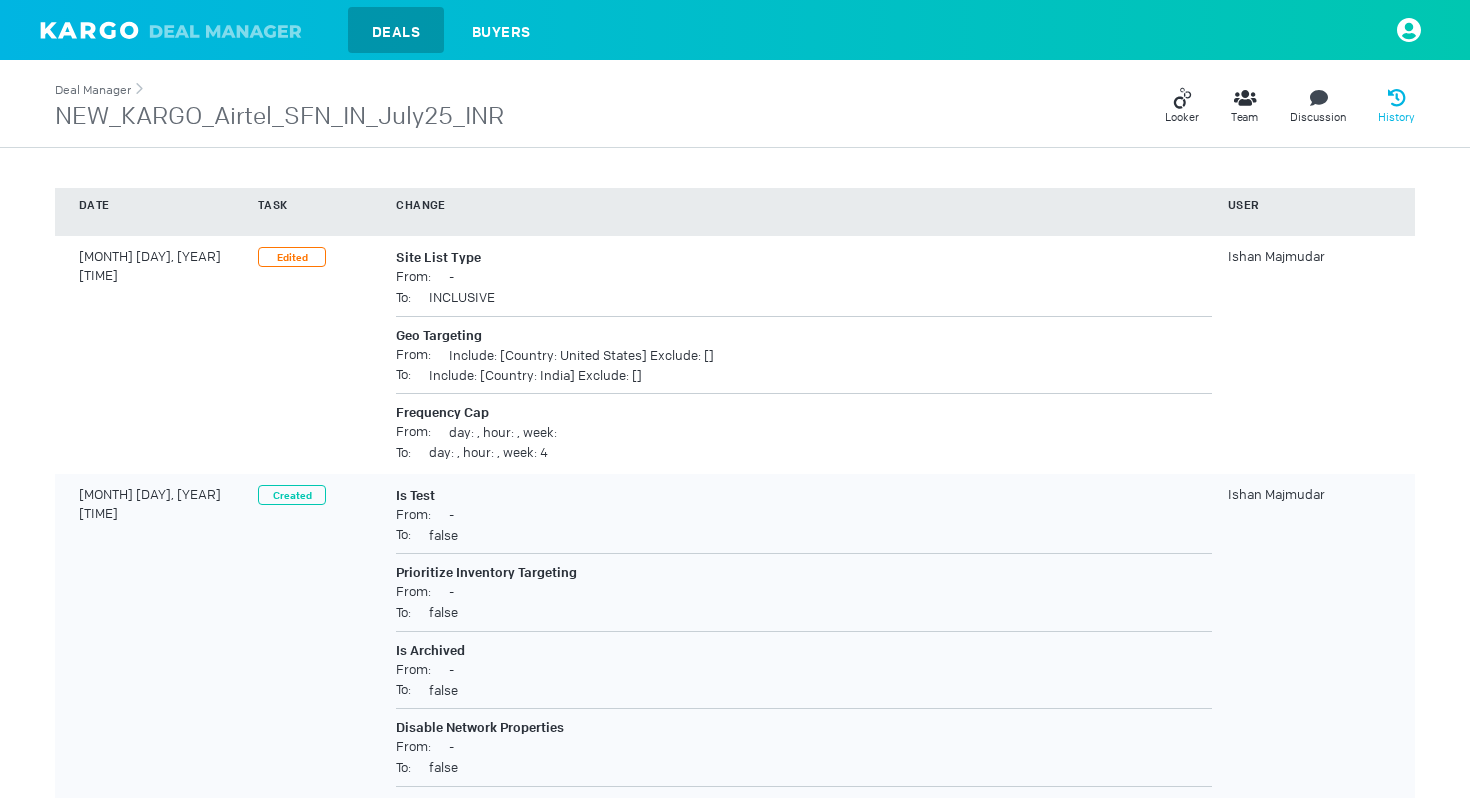 click on "Deal Manager" at bounding box center (93, 90) 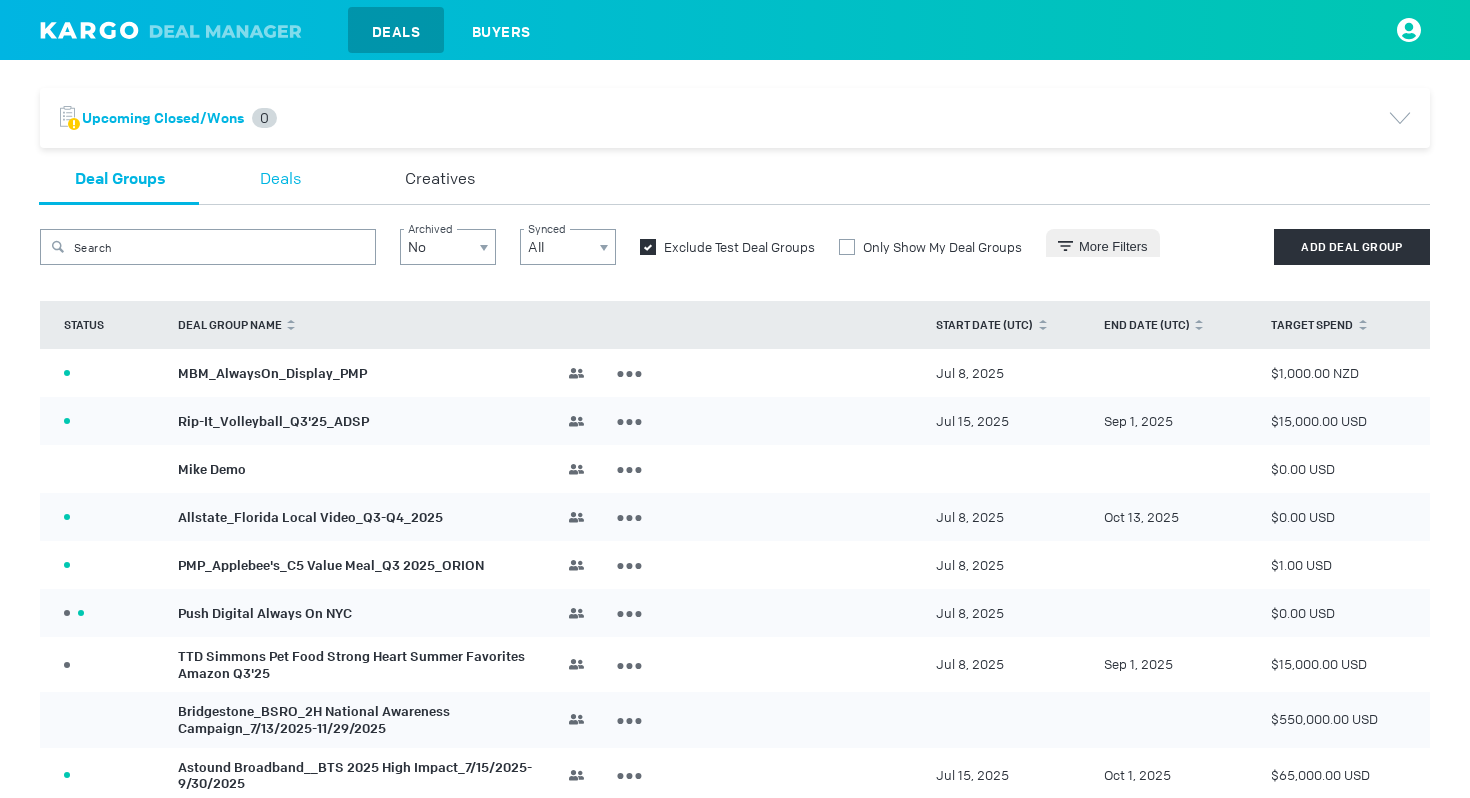 click on "Deals" at bounding box center [280, 180] 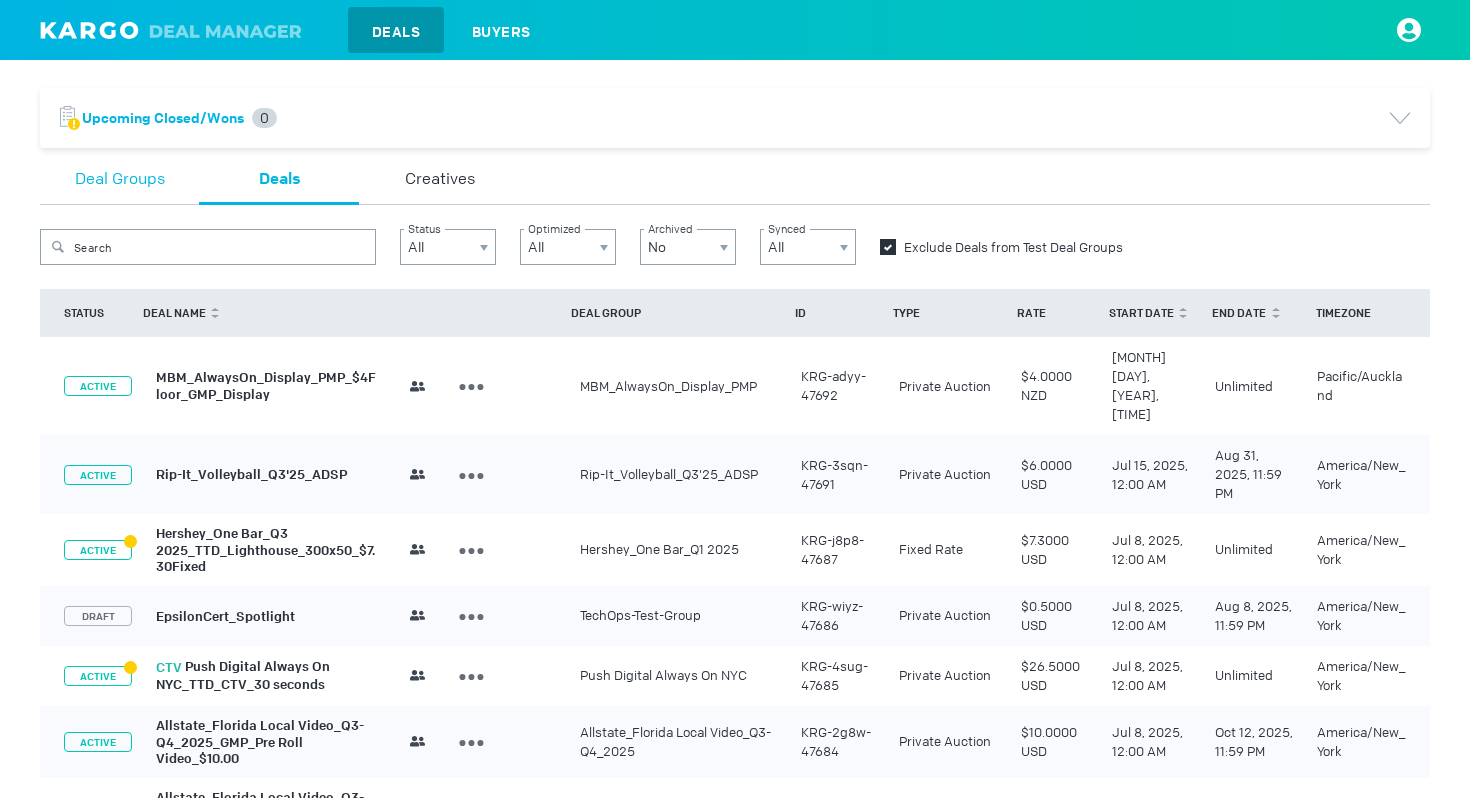 click on "Deal Groups" at bounding box center (120, 180) 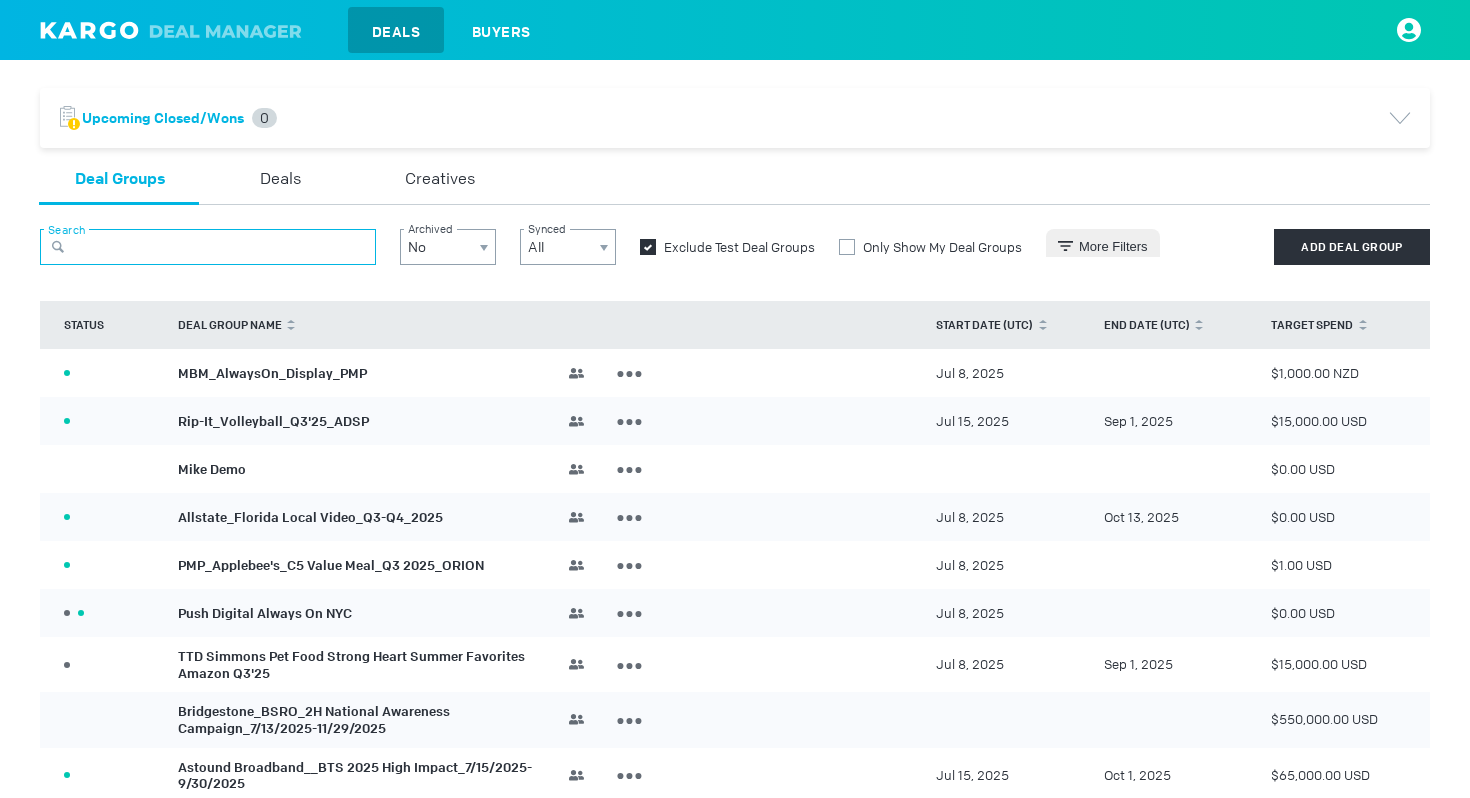 click at bounding box center [208, 247] 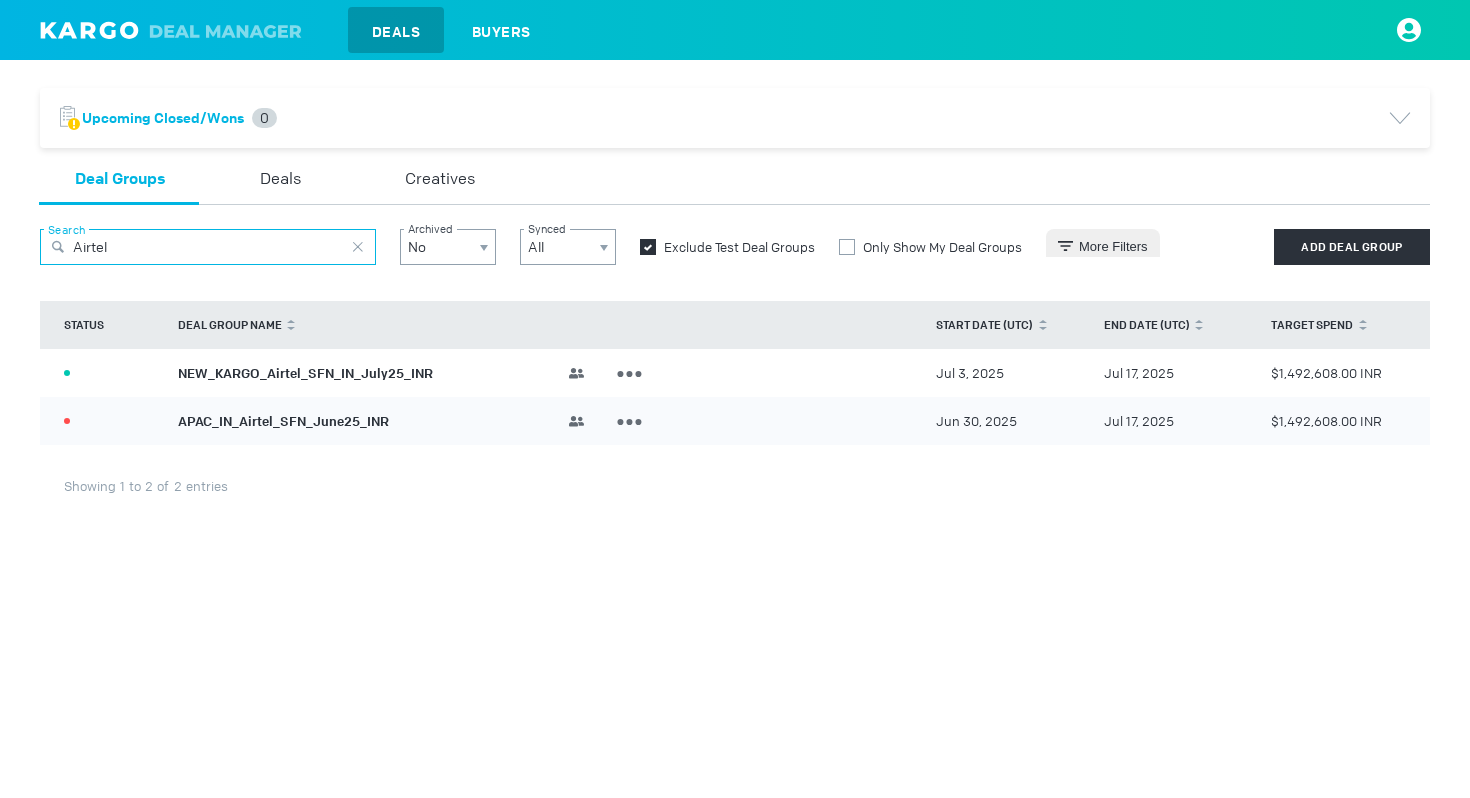 type on "Airtel" 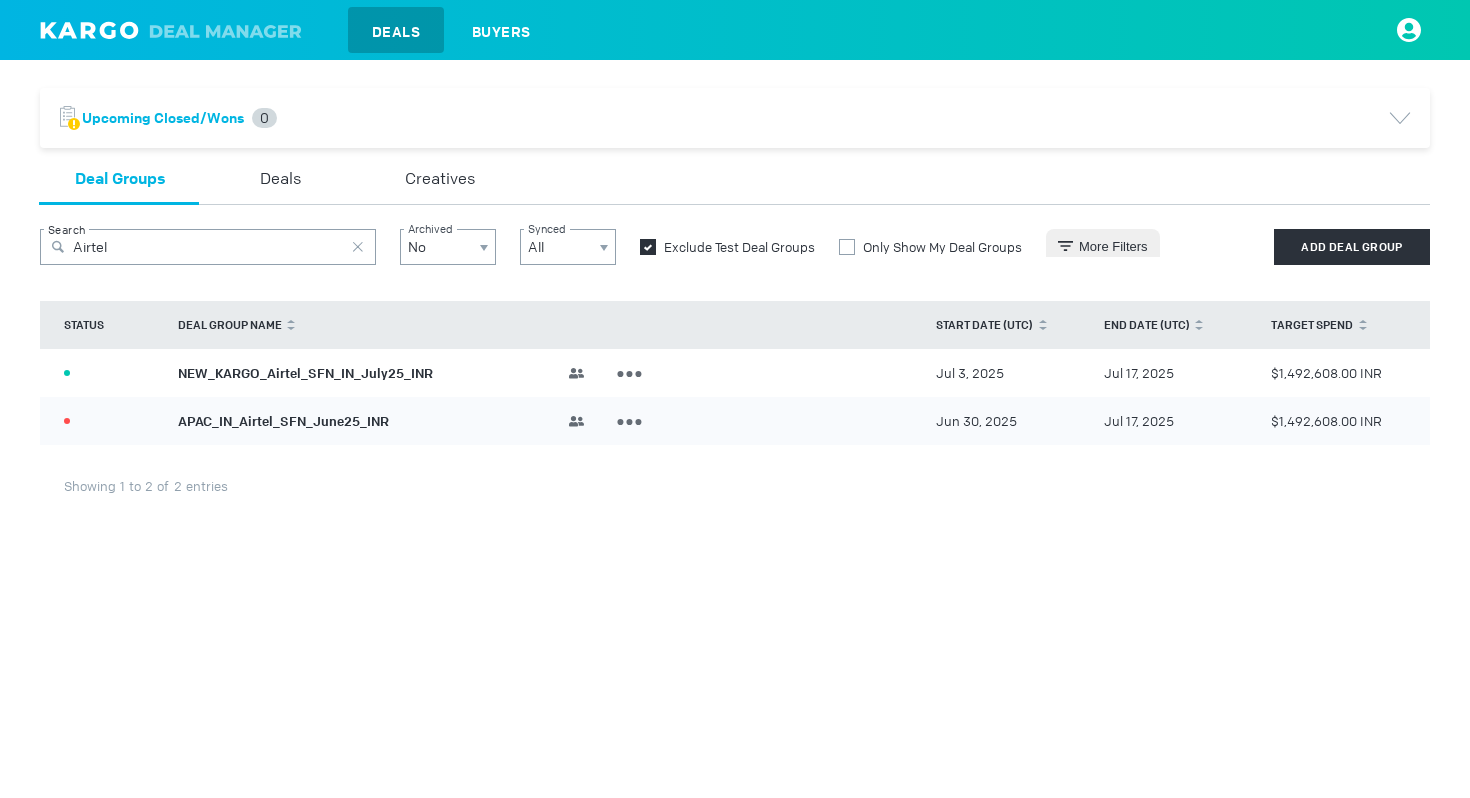 click on "NEW_KARGO_Airtel_SFN_IN_July25_INR" at bounding box center (305, 372) 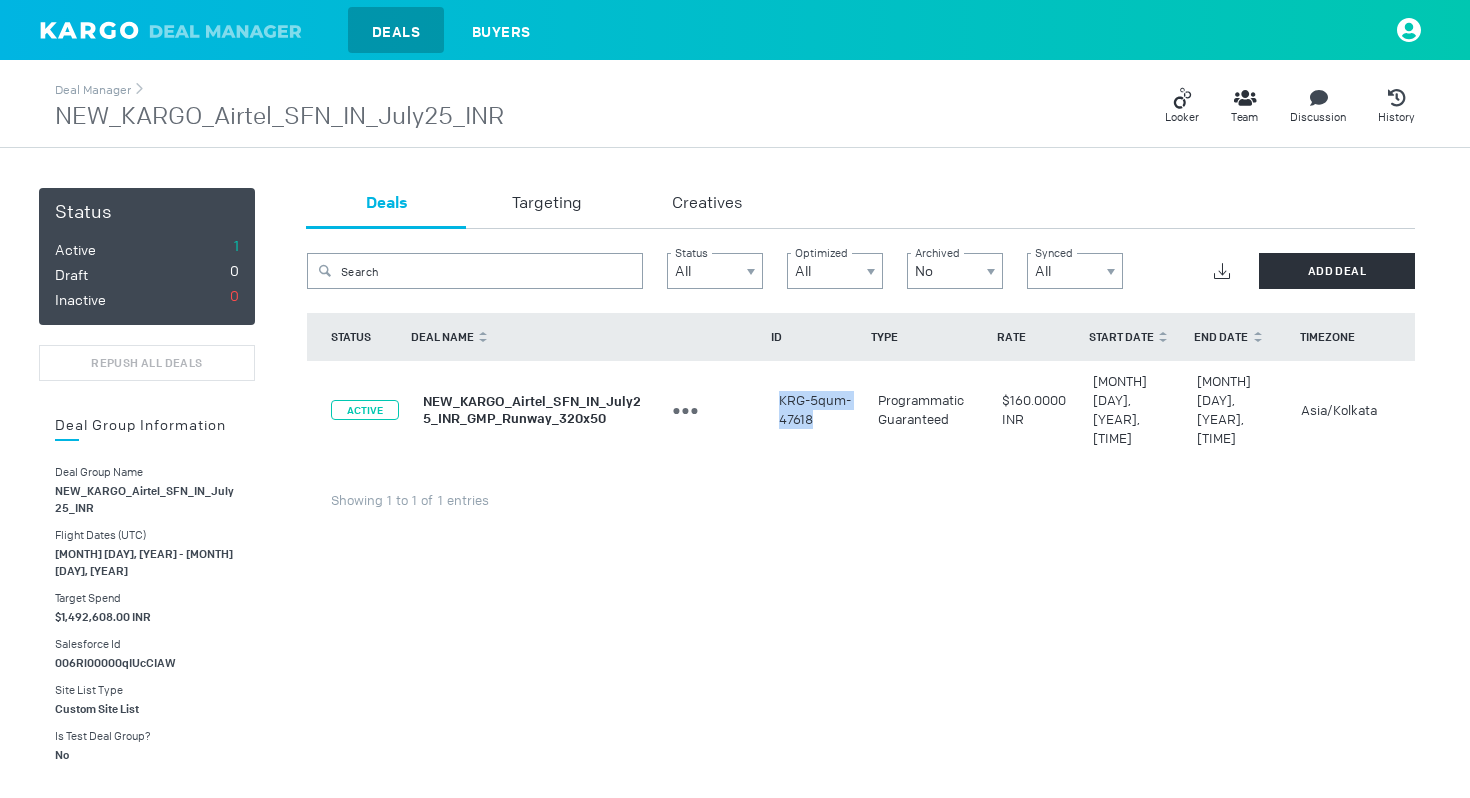 drag, startPoint x: 817, startPoint y: 402, endPoint x: 775, endPoint y: 381, distance: 46.957428 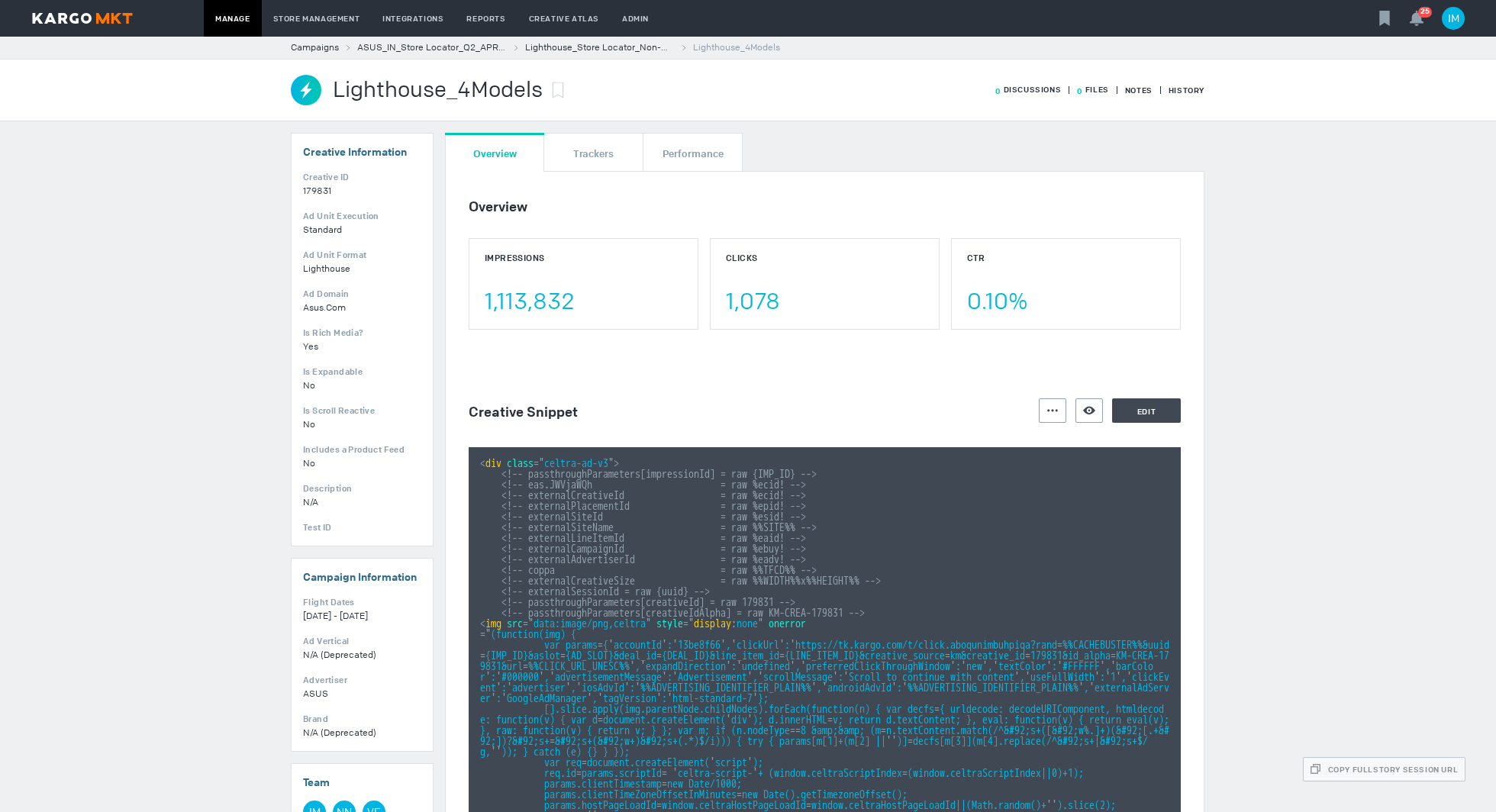 scroll, scrollTop: 0, scrollLeft: 0, axis: both 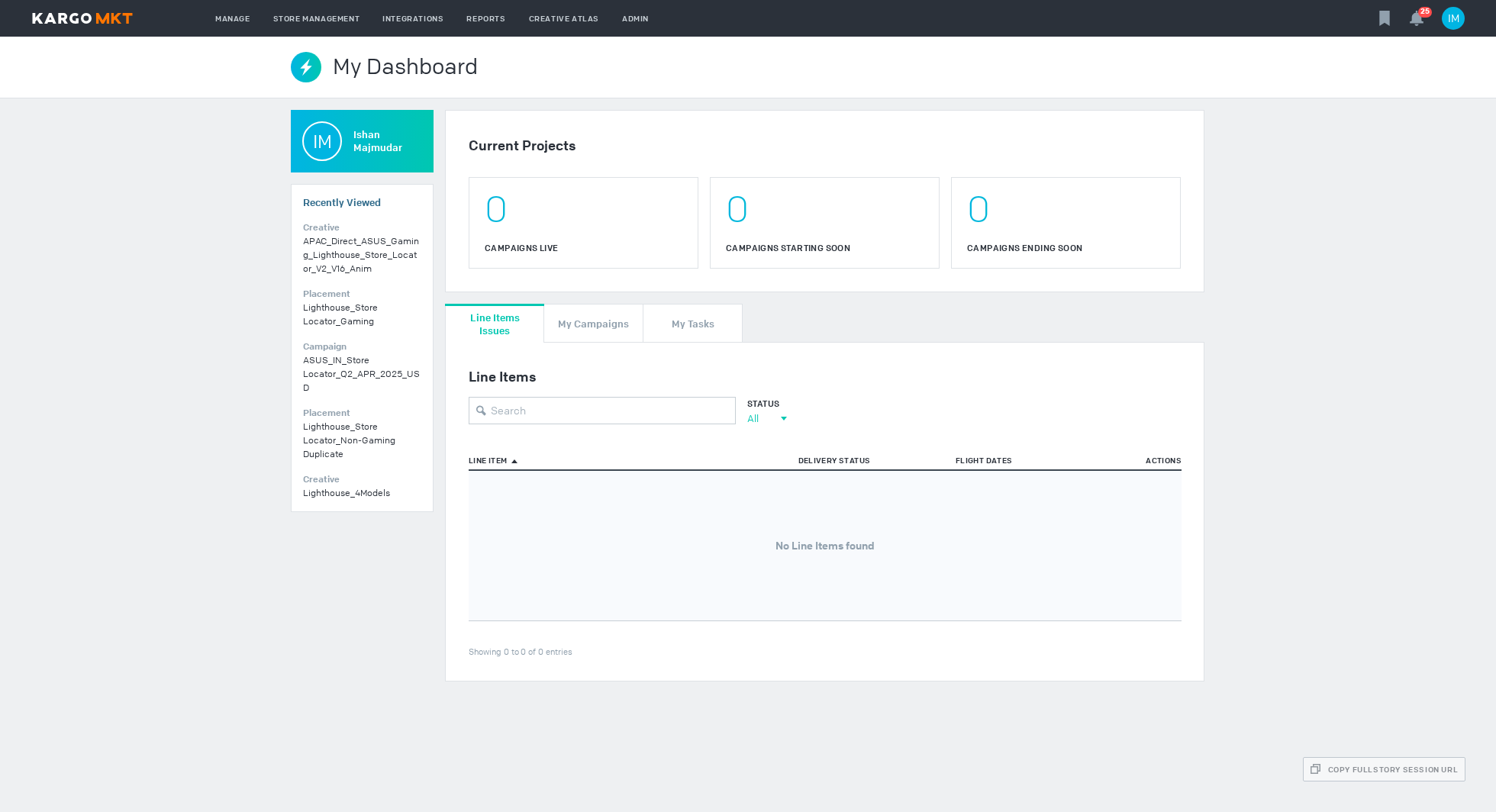 click on "All" at bounding box center [760, 418] 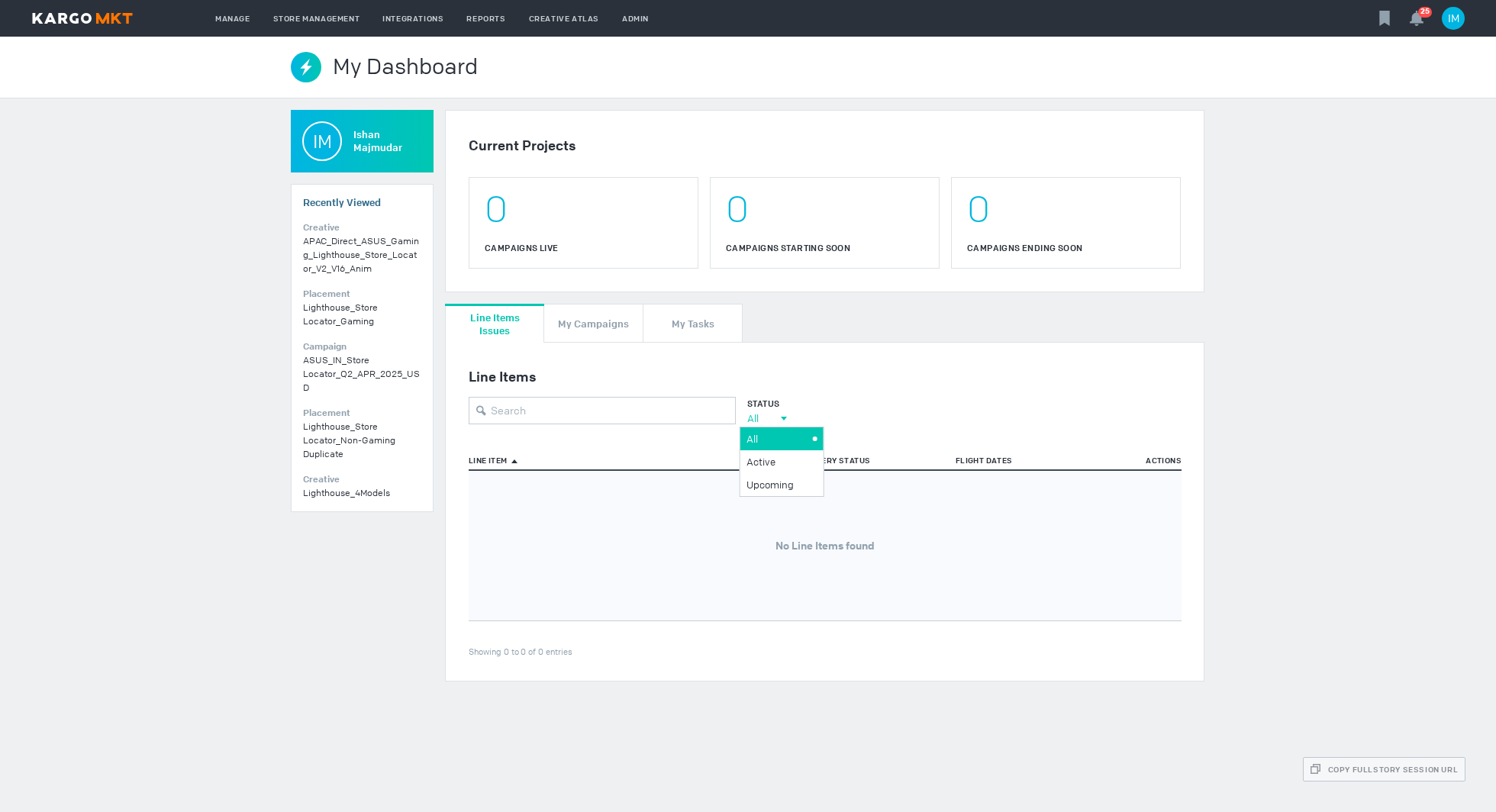 click on "All" at bounding box center (779, 439) 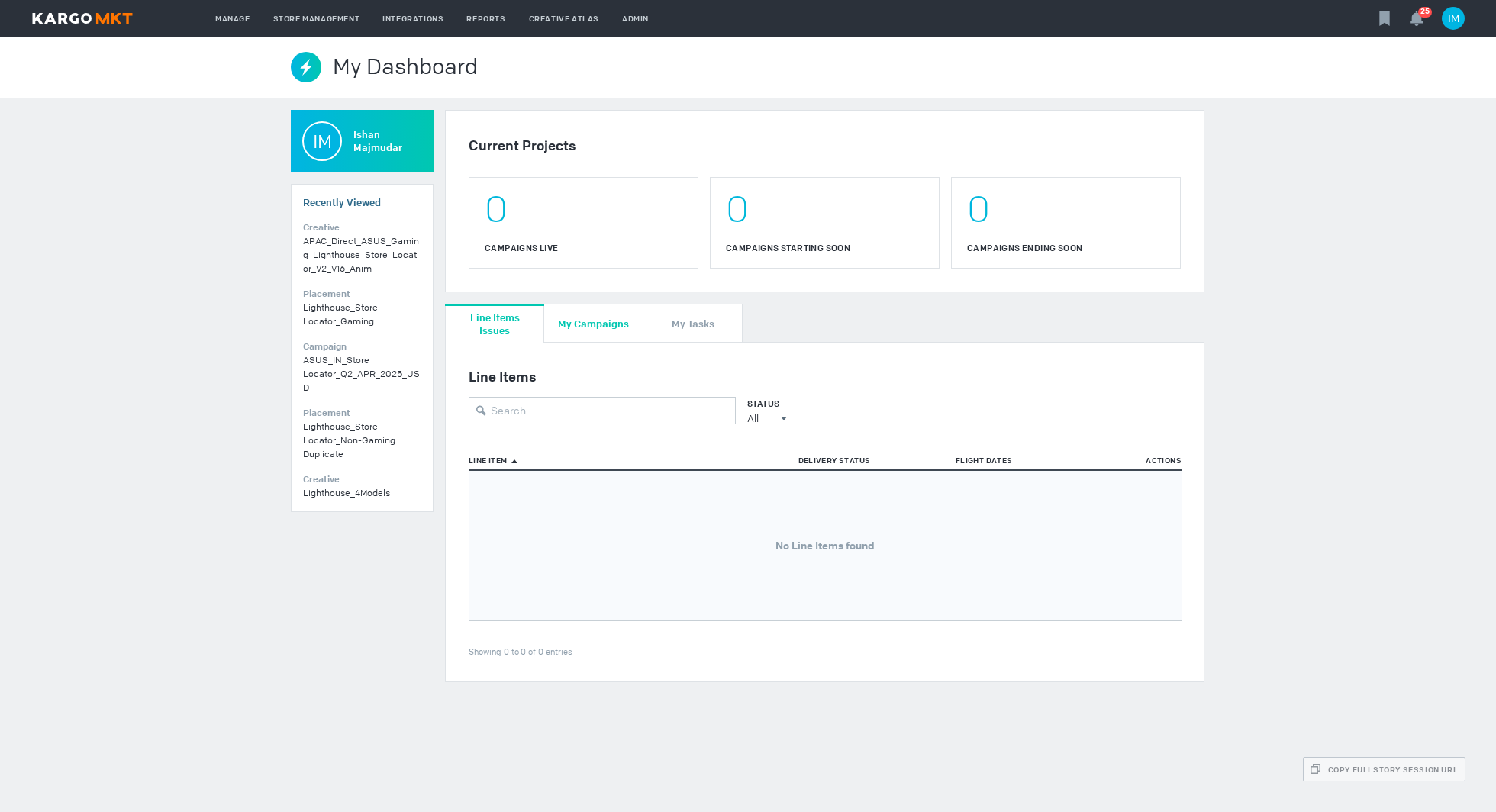 click on "My Campaigns" at bounding box center (593, 323) 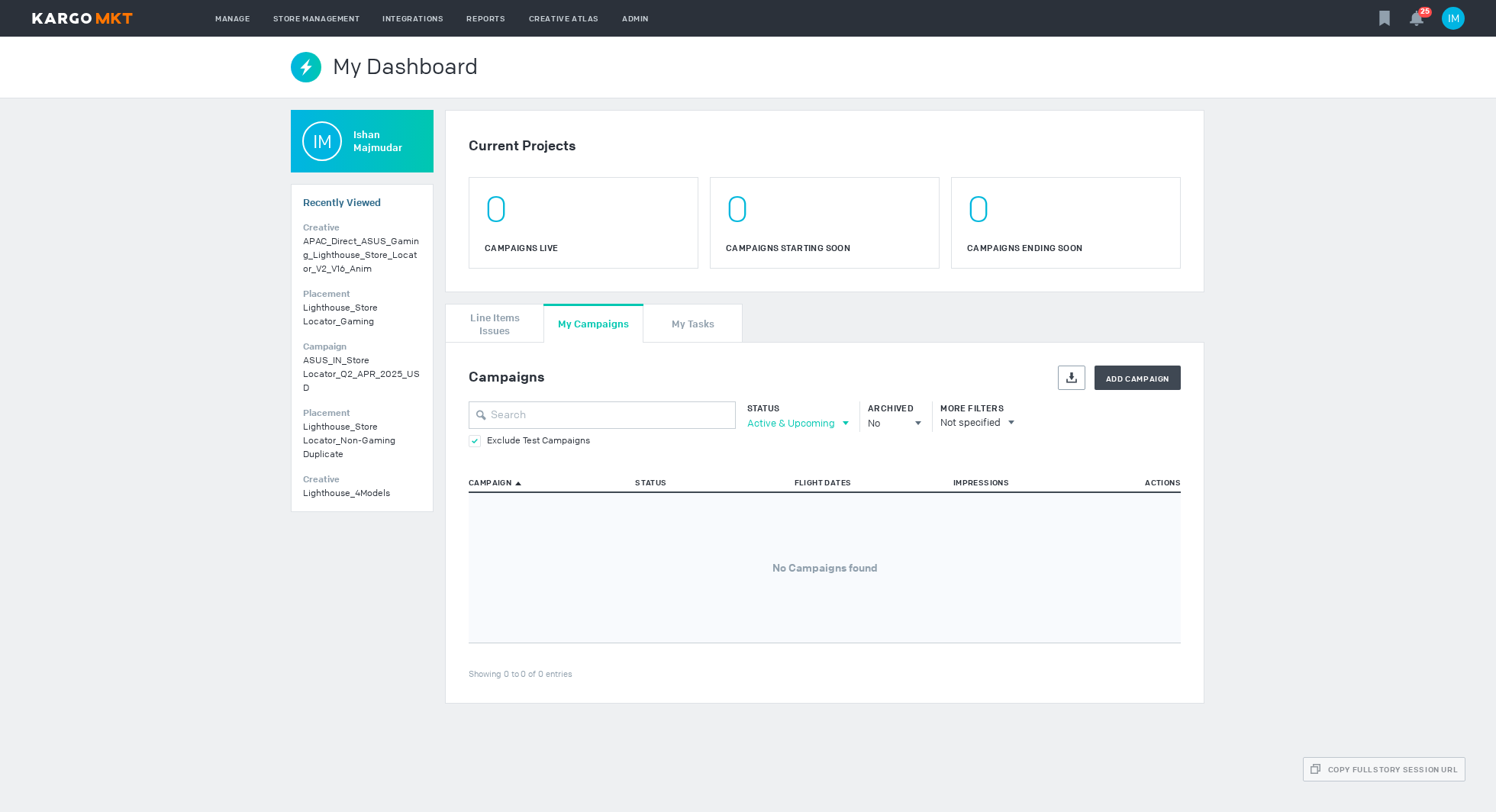 click on "Active & Upcoming" at bounding box center [791, 423] 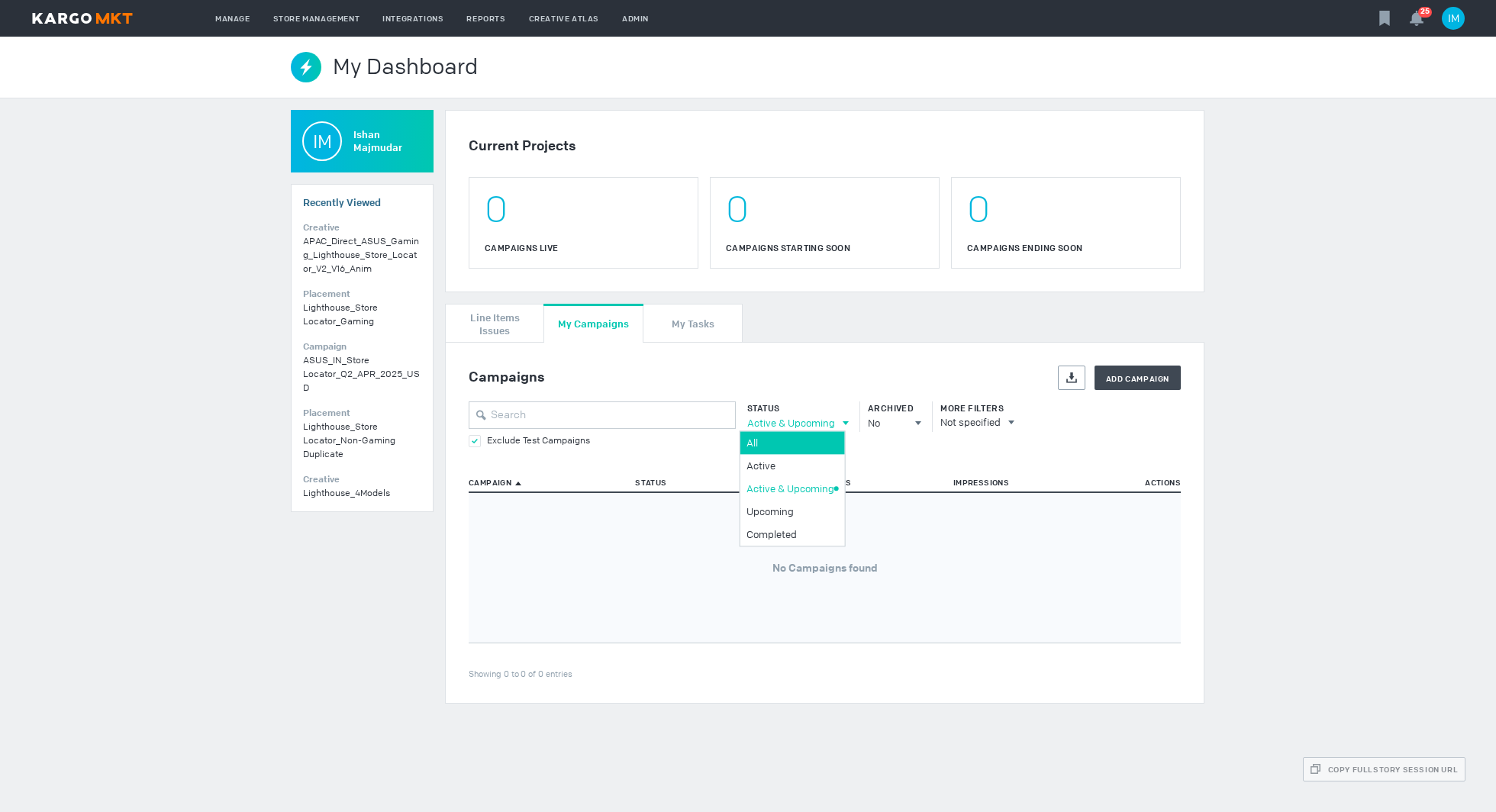 click on "All" at bounding box center [0, 0] 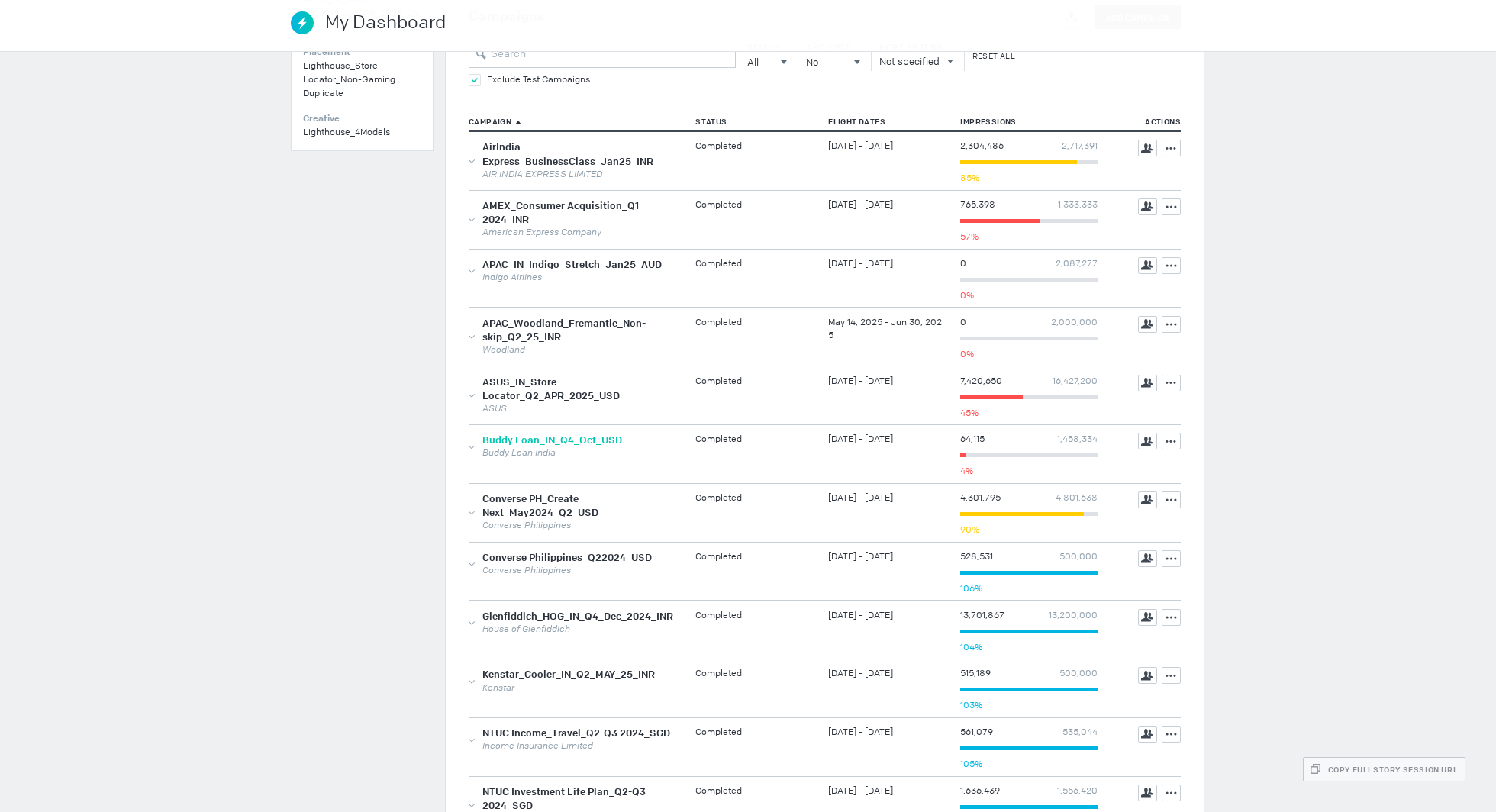 scroll, scrollTop: 363, scrollLeft: 0, axis: vertical 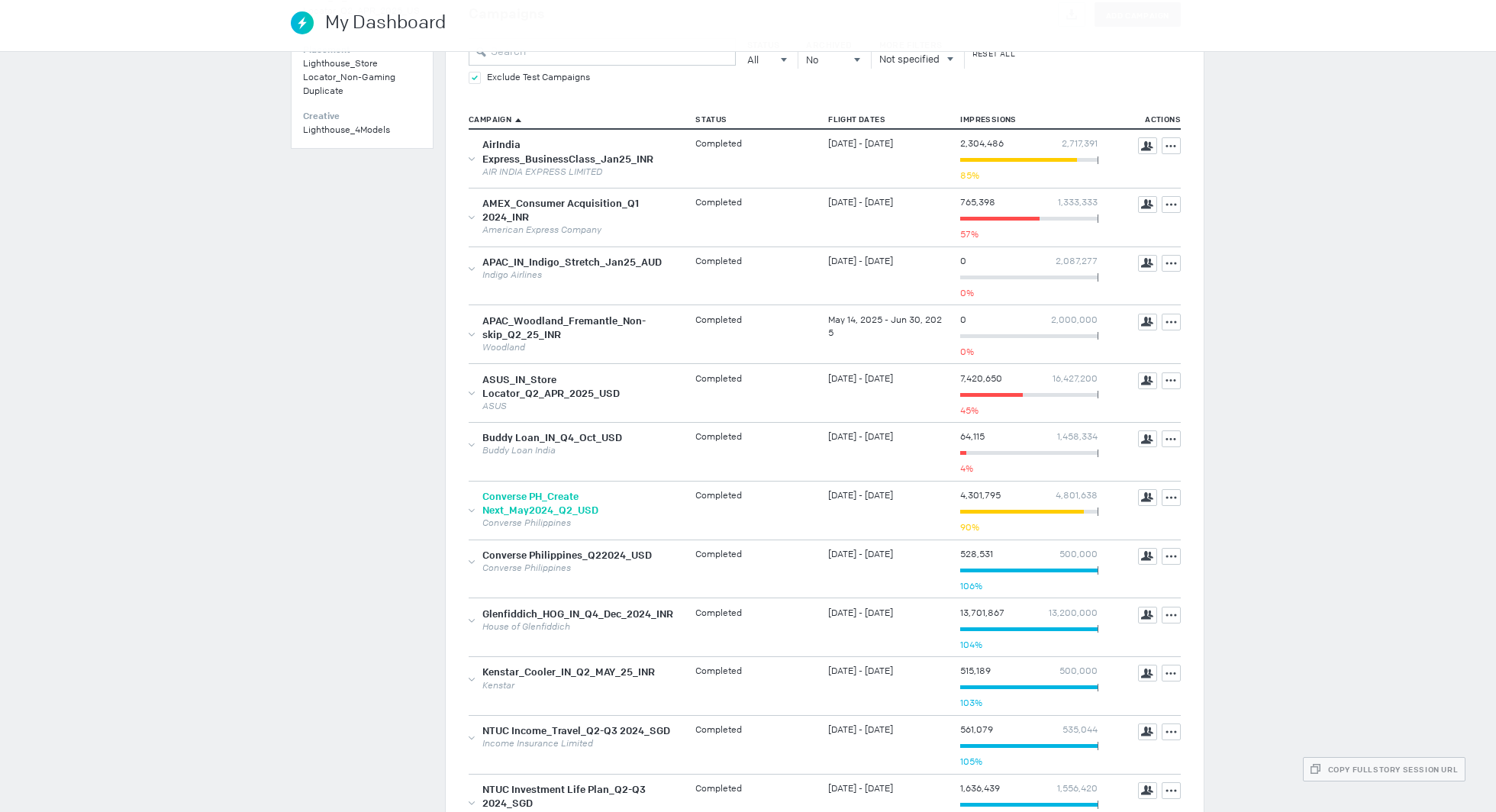 click on "Converse PH_Create Next_May2024_Q2_USD" at bounding box center [540, 503] 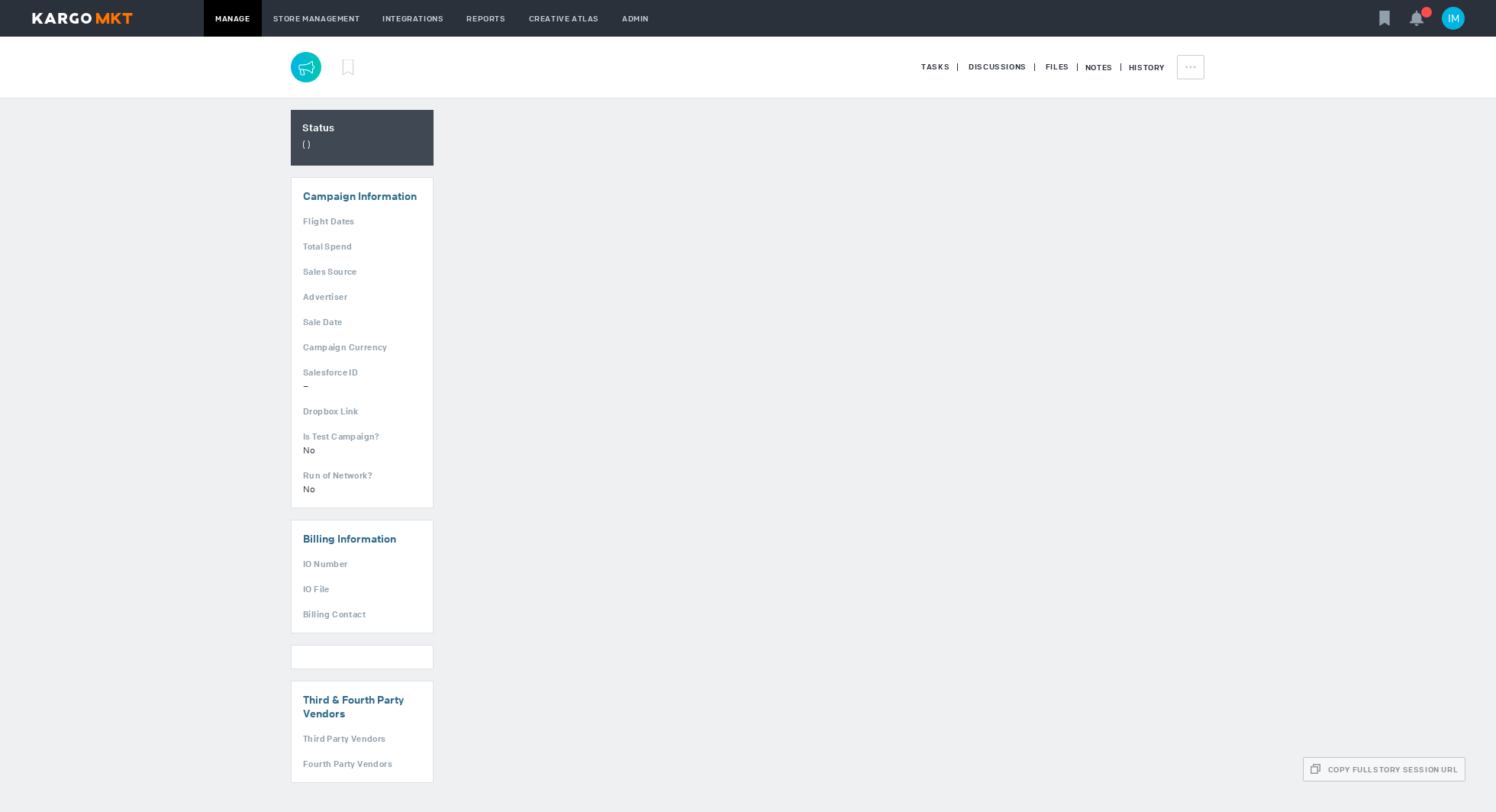 scroll, scrollTop: 0, scrollLeft: 0, axis: both 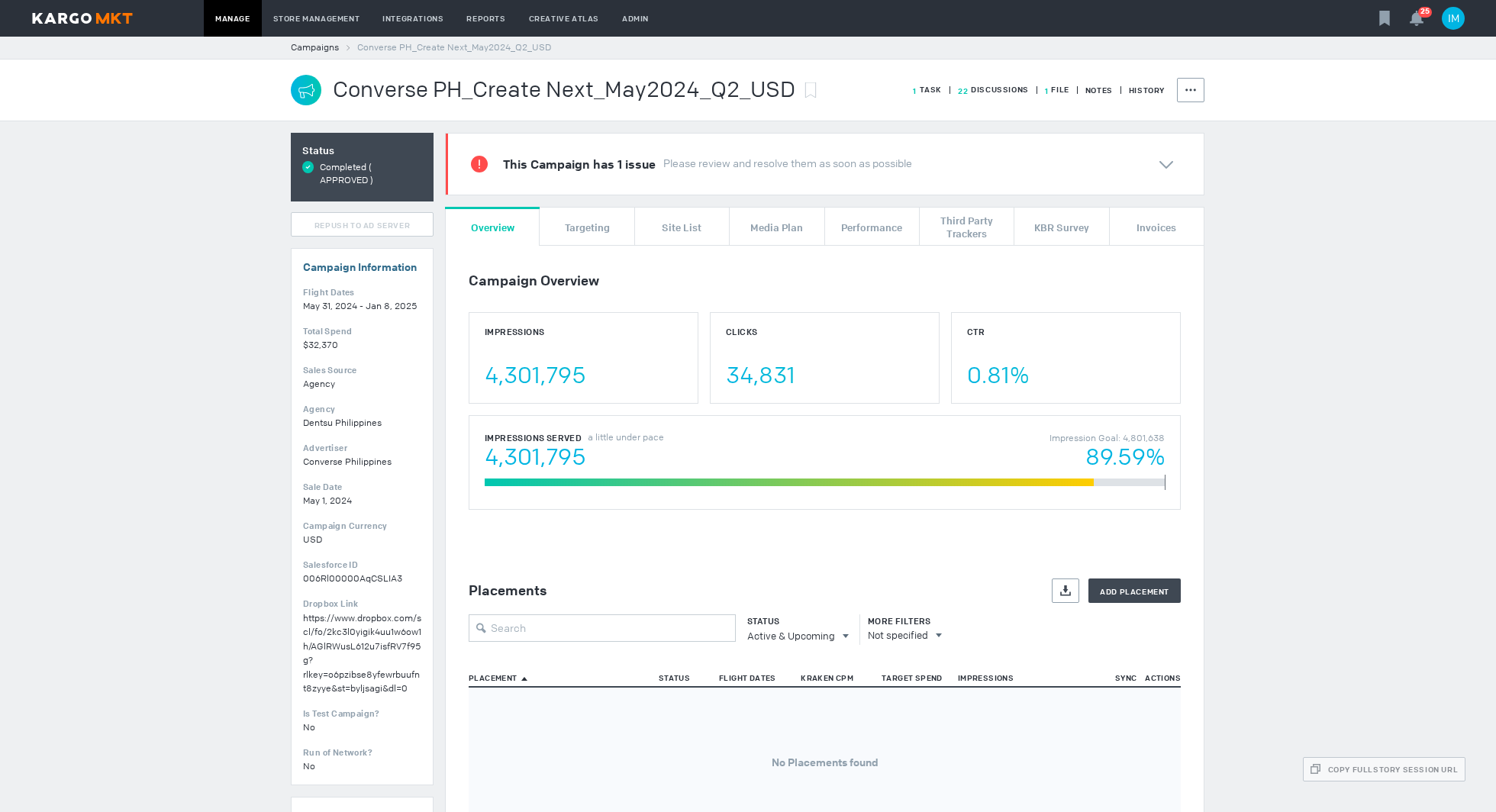 click on "Status" at bounding box center (794, 621) 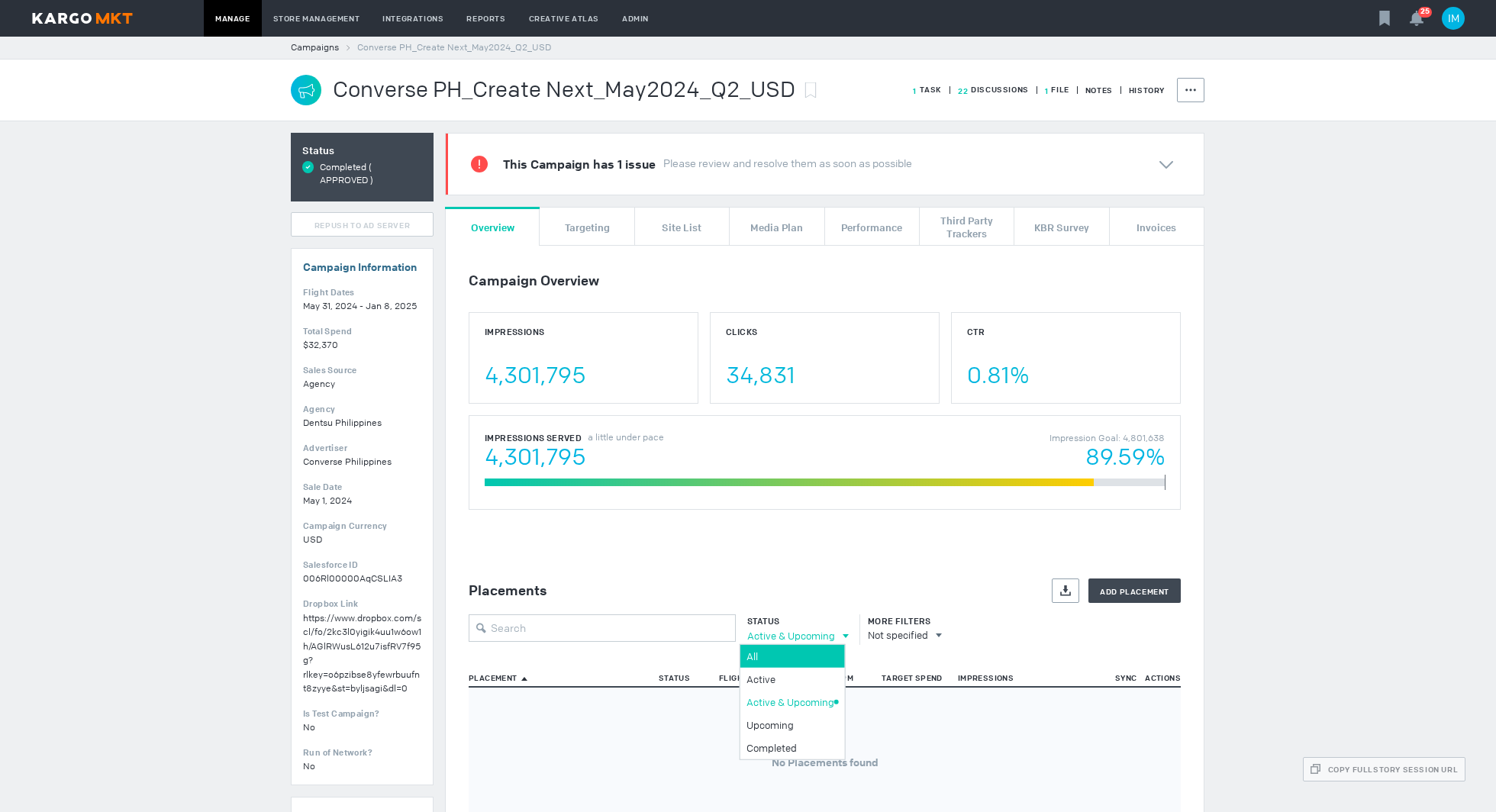 click on "All" at bounding box center (790, 656) 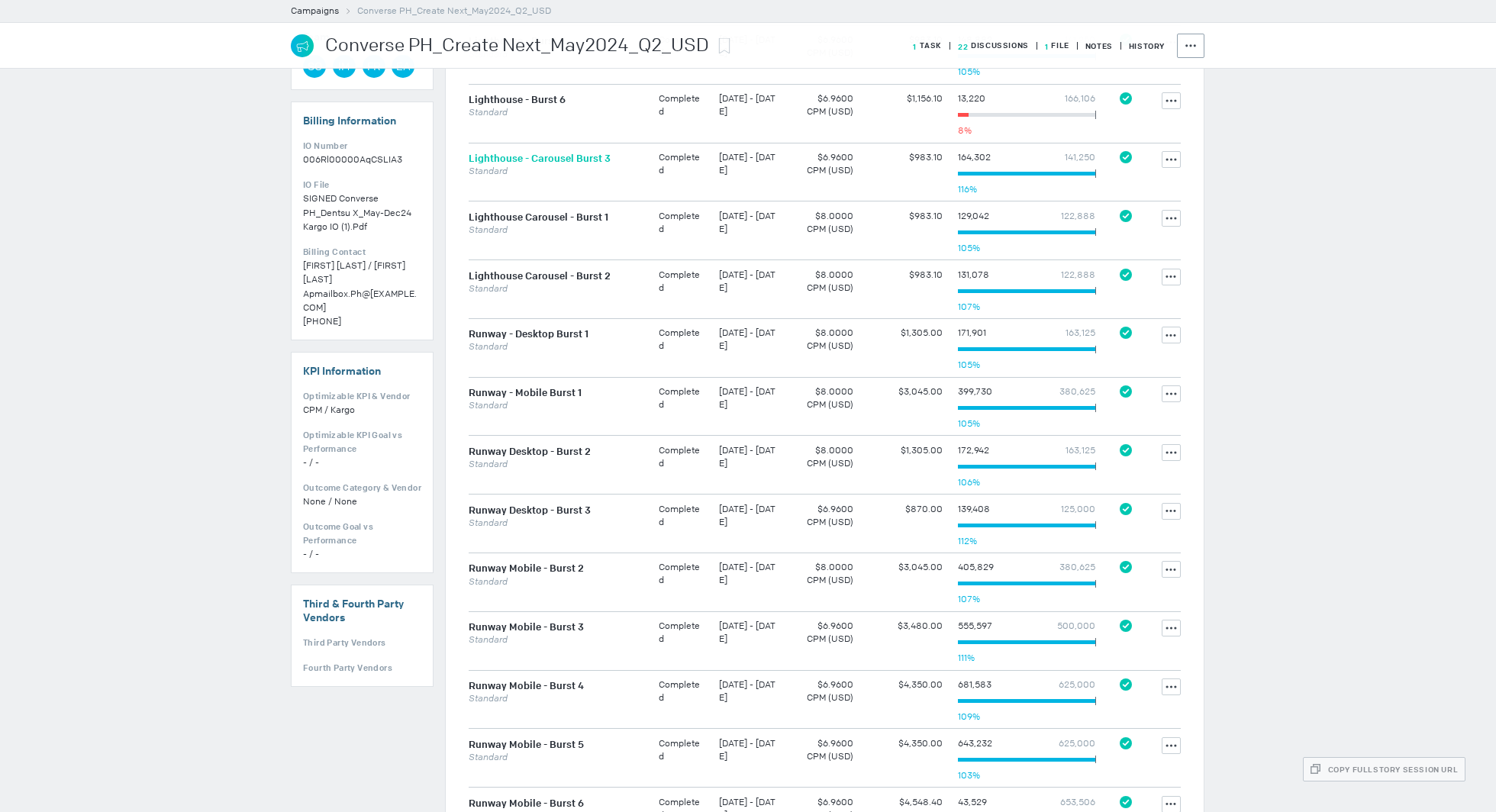 scroll, scrollTop: 809, scrollLeft: 0, axis: vertical 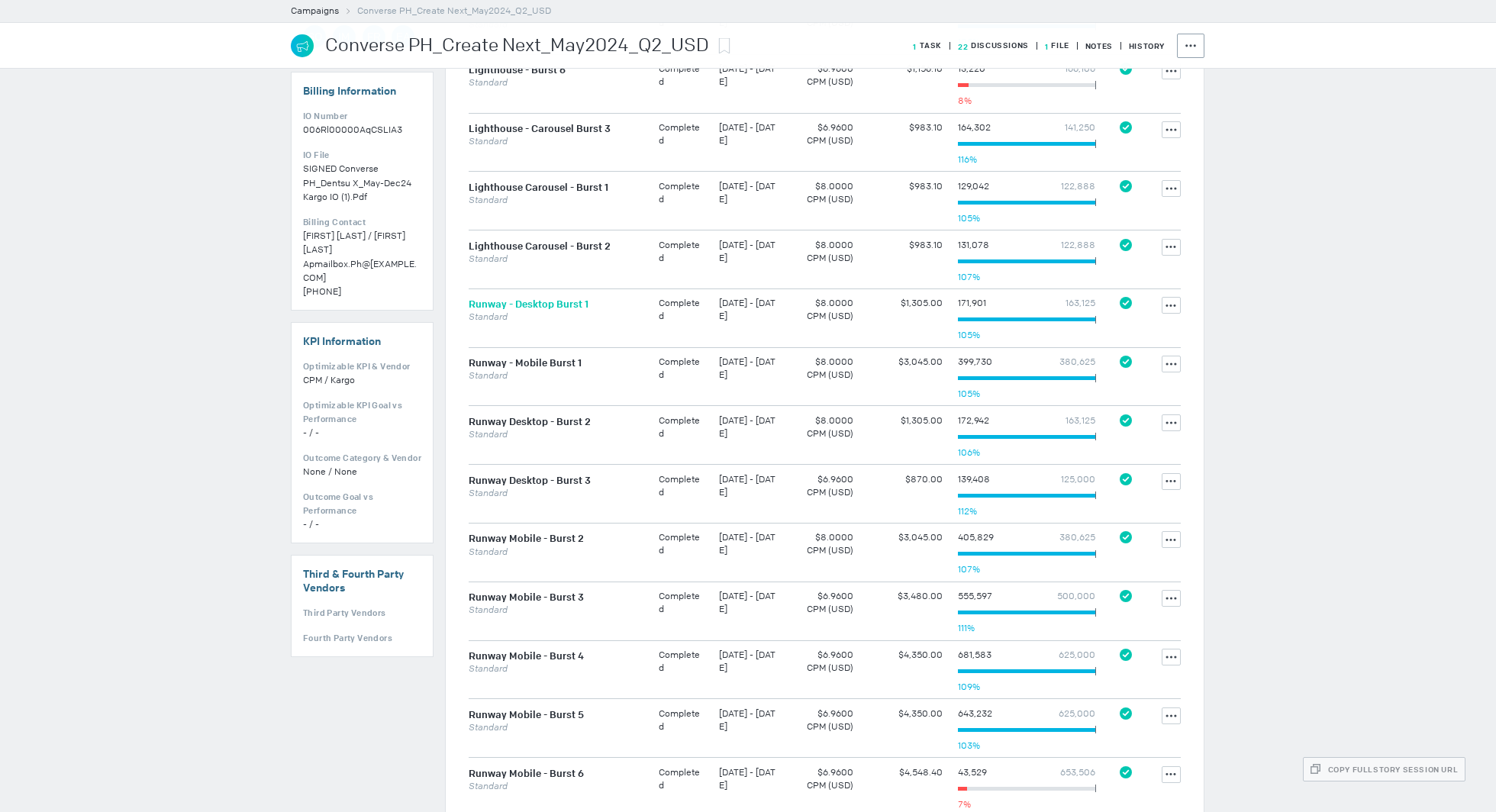 click on "Runway - Desktop Burst 1" at bounding box center [528, 304] 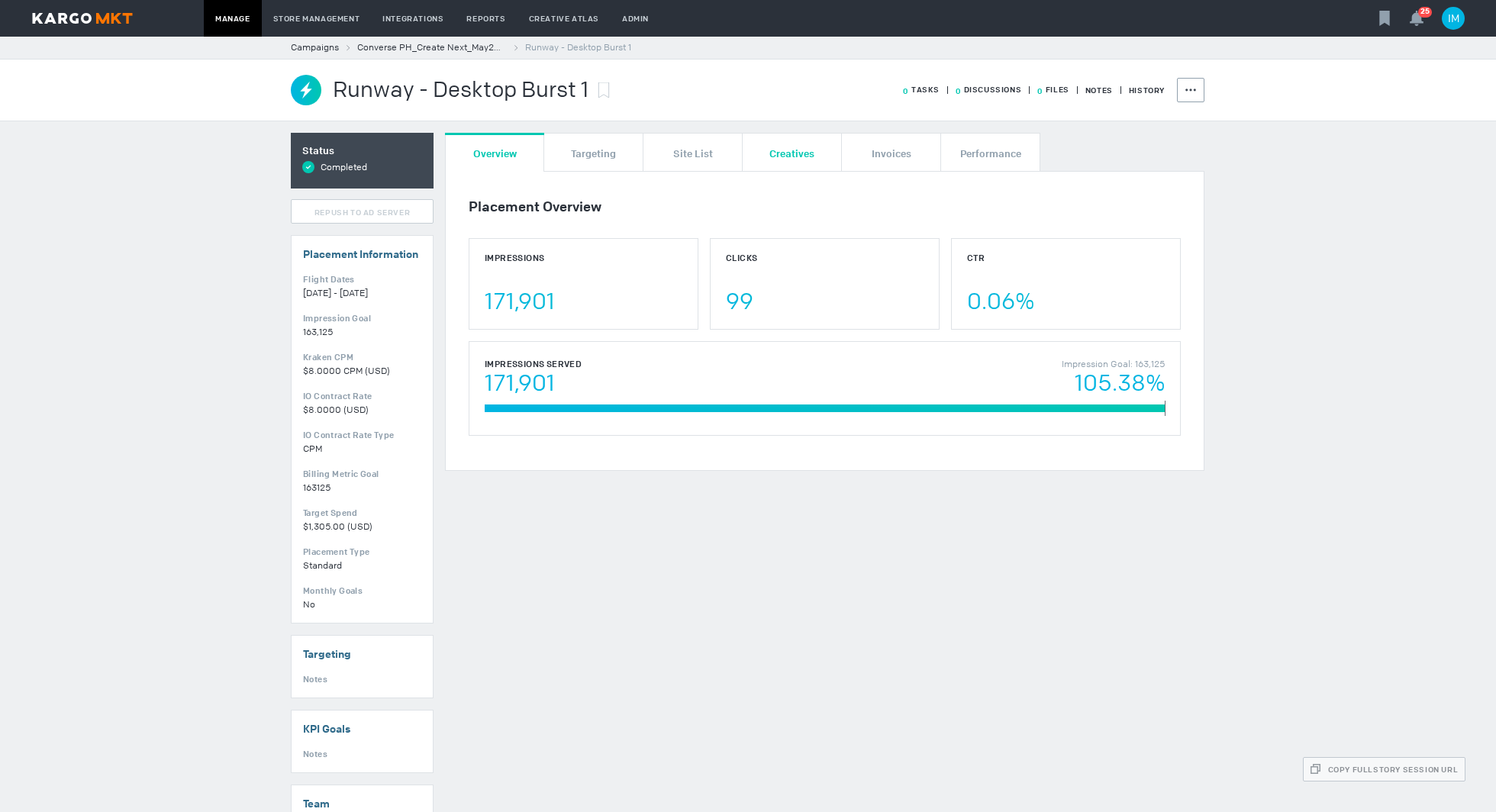 click on "Creatives" at bounding box center [792, 153] 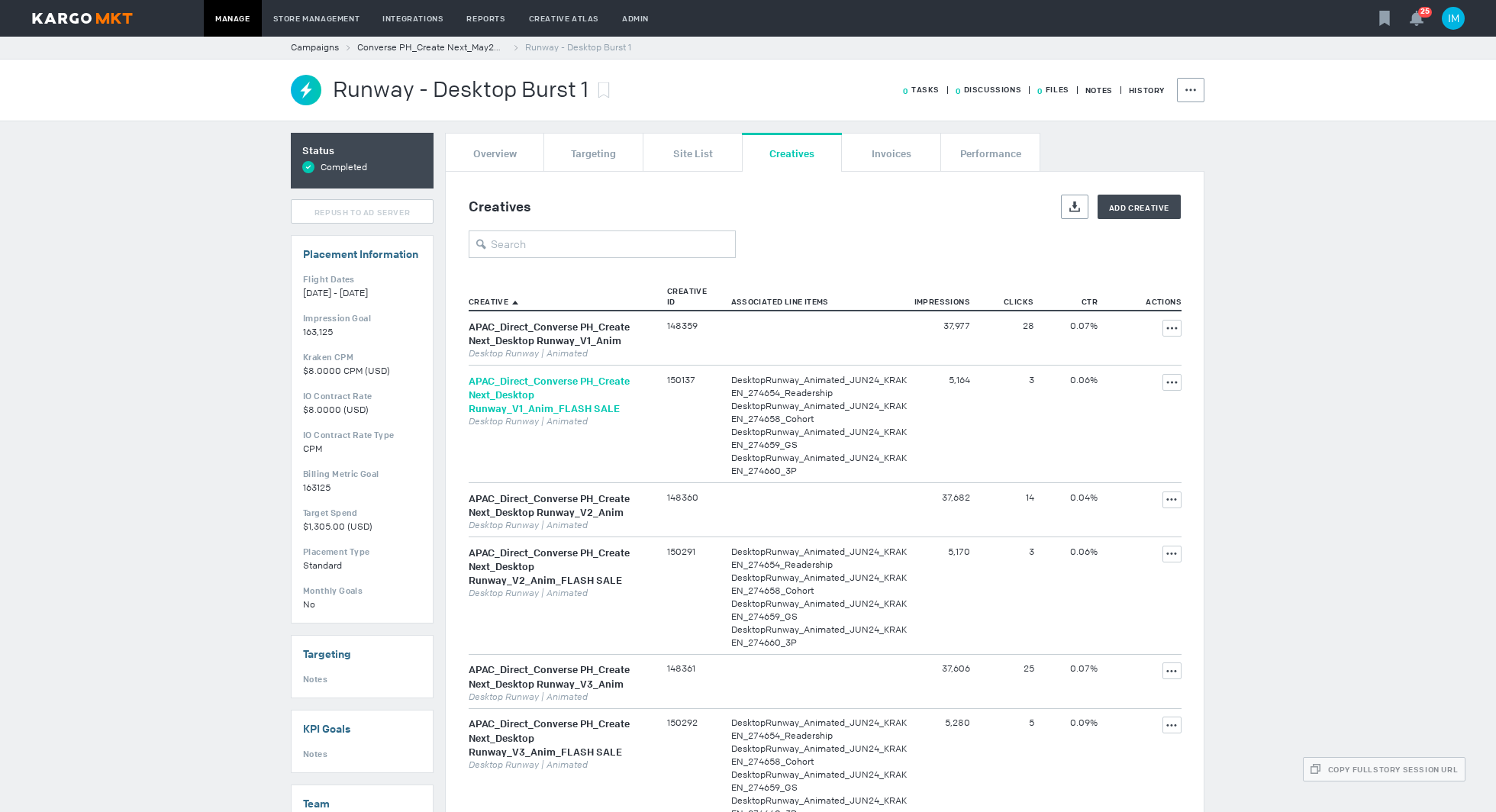 click on "APAC_Direct_Converse PH_Create Next_Desktop Runway_V1_Anim_FLASH SALE" at bounding box center (549, 395) 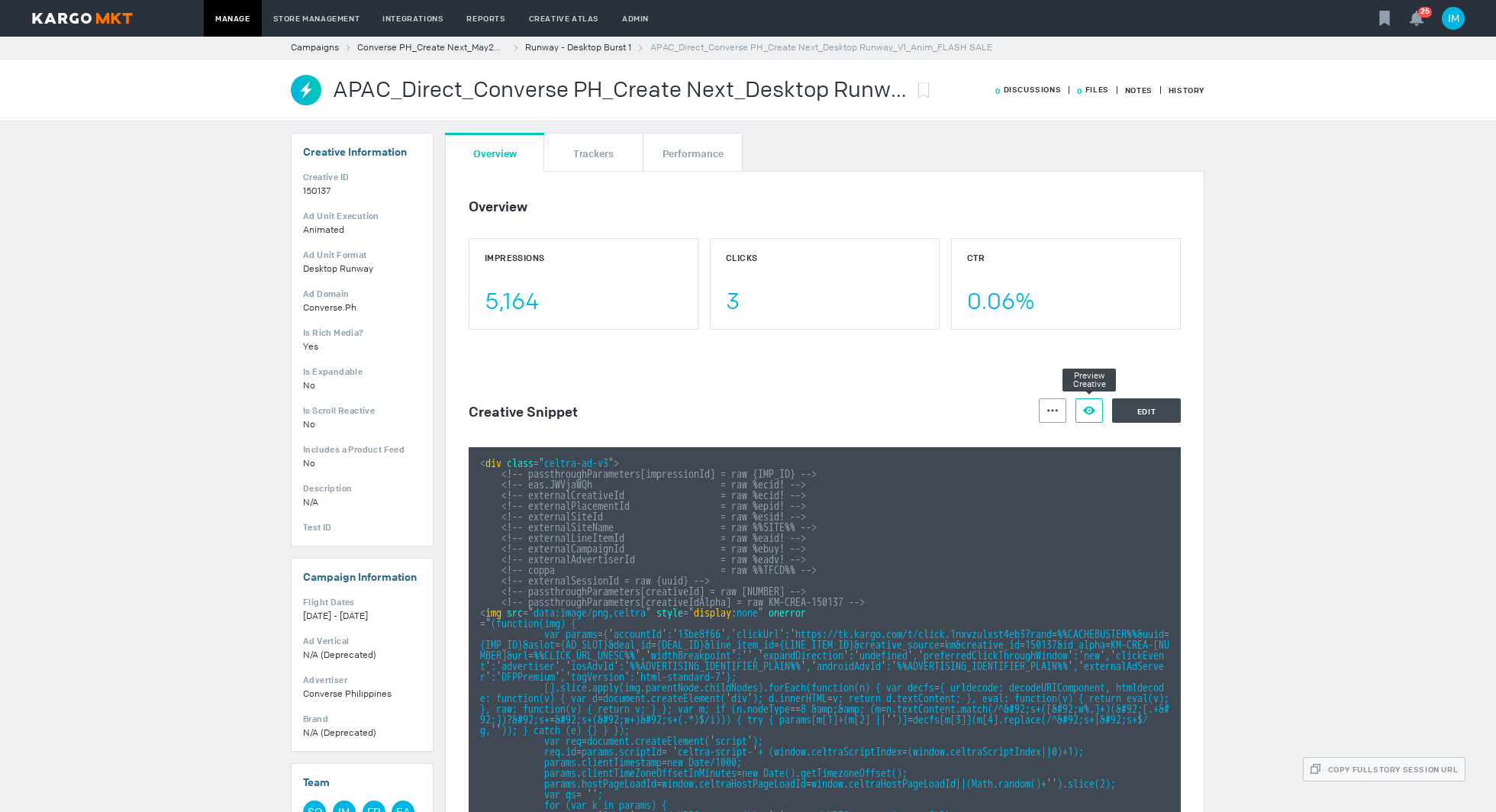 click at bounding box center (1053, 411) 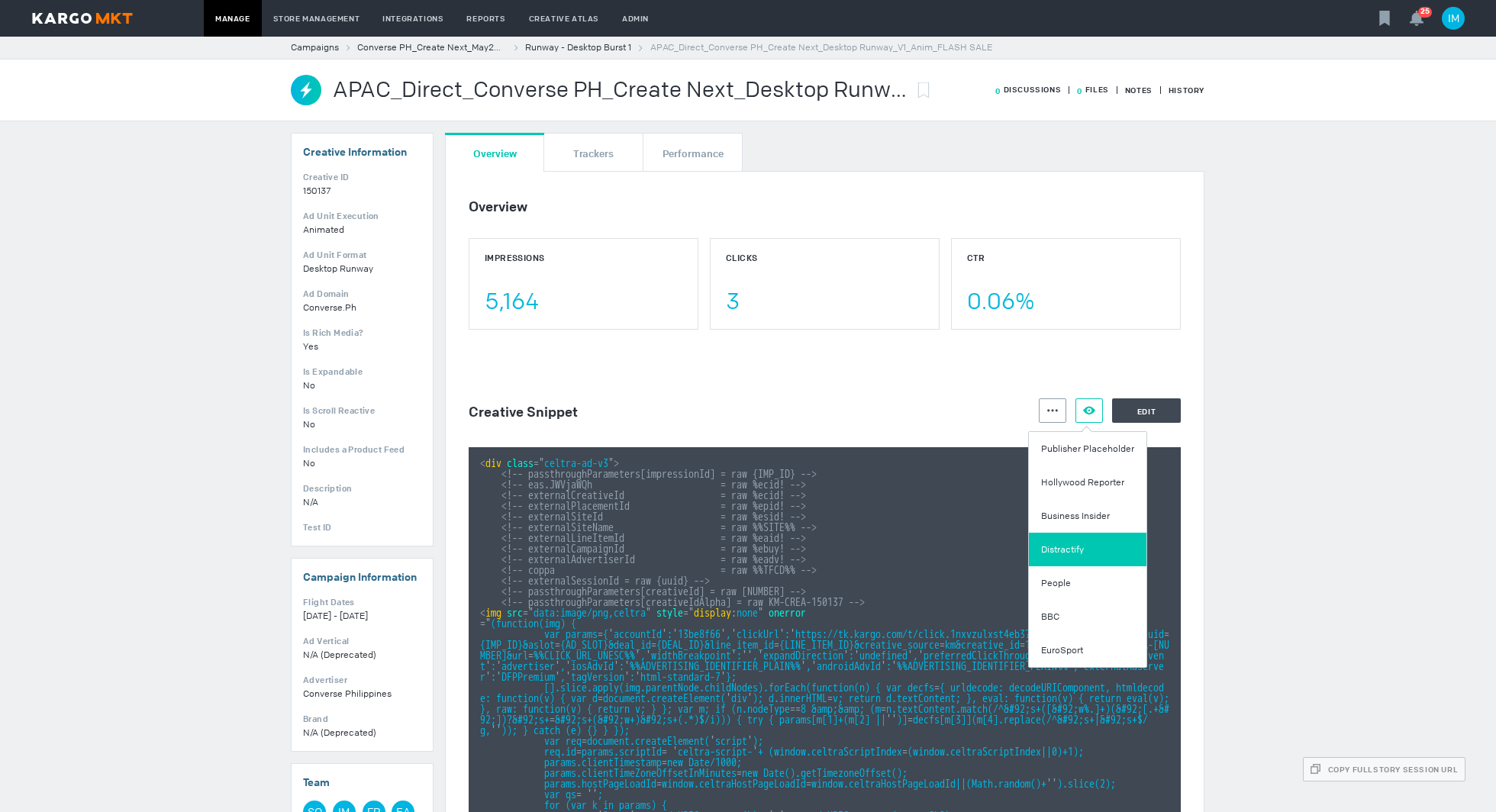 click on "Distractify" at bounding box center [1088, 549] 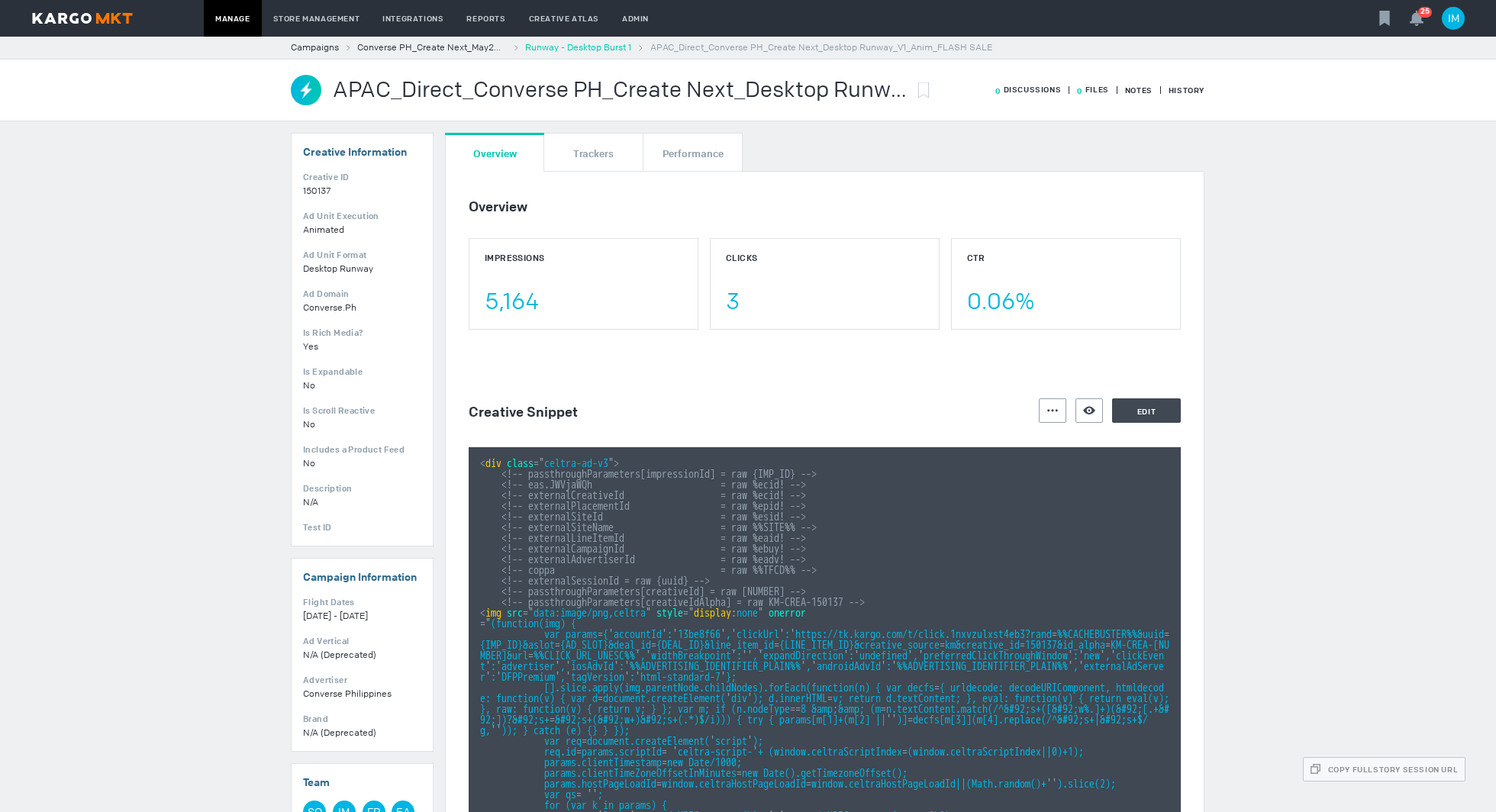 click on "Runway - Desktop Burst 1" at bounding box center (578, 47) 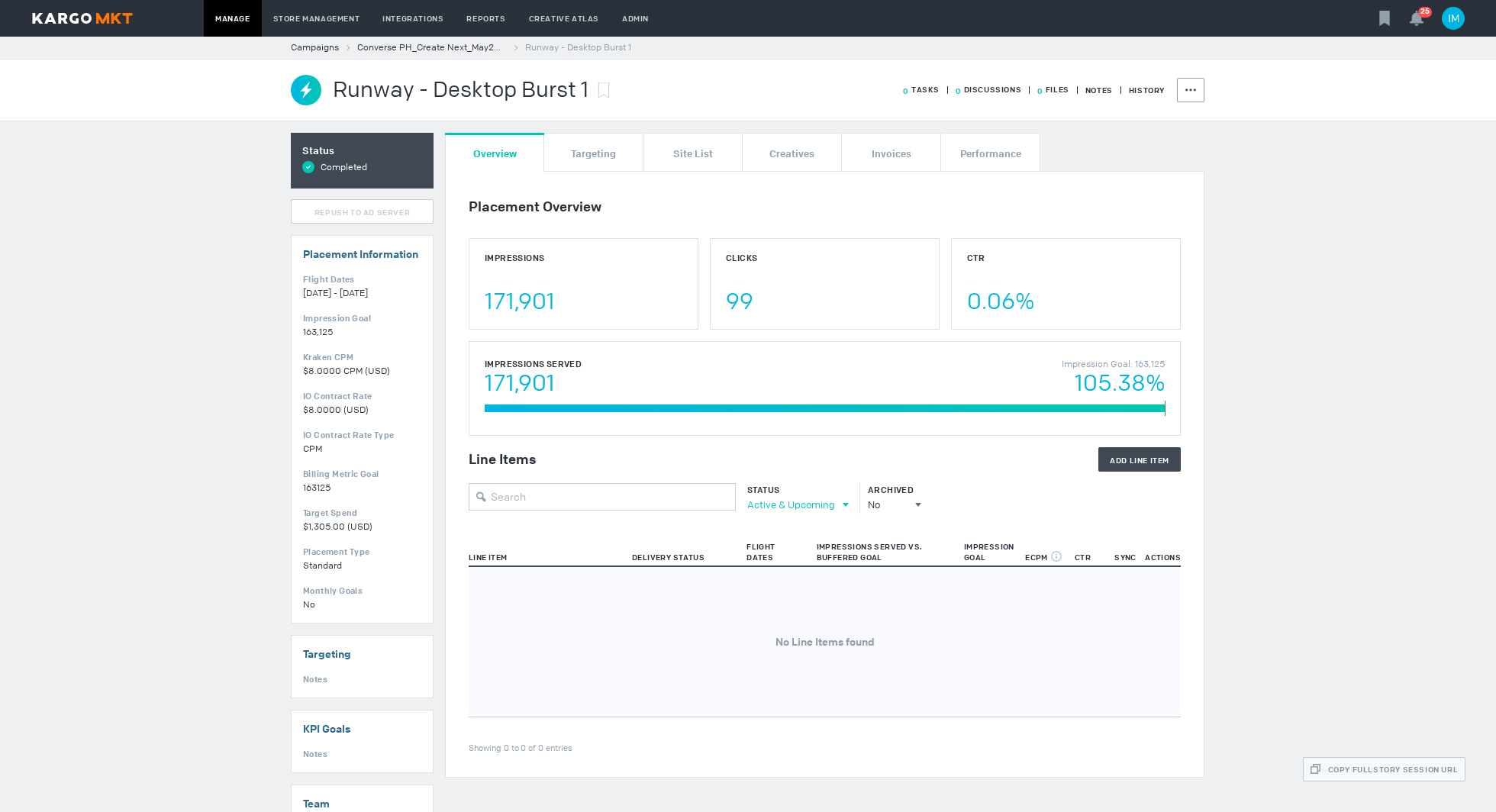 click on "Active & Upcoming" at bounding box center (791, 504) 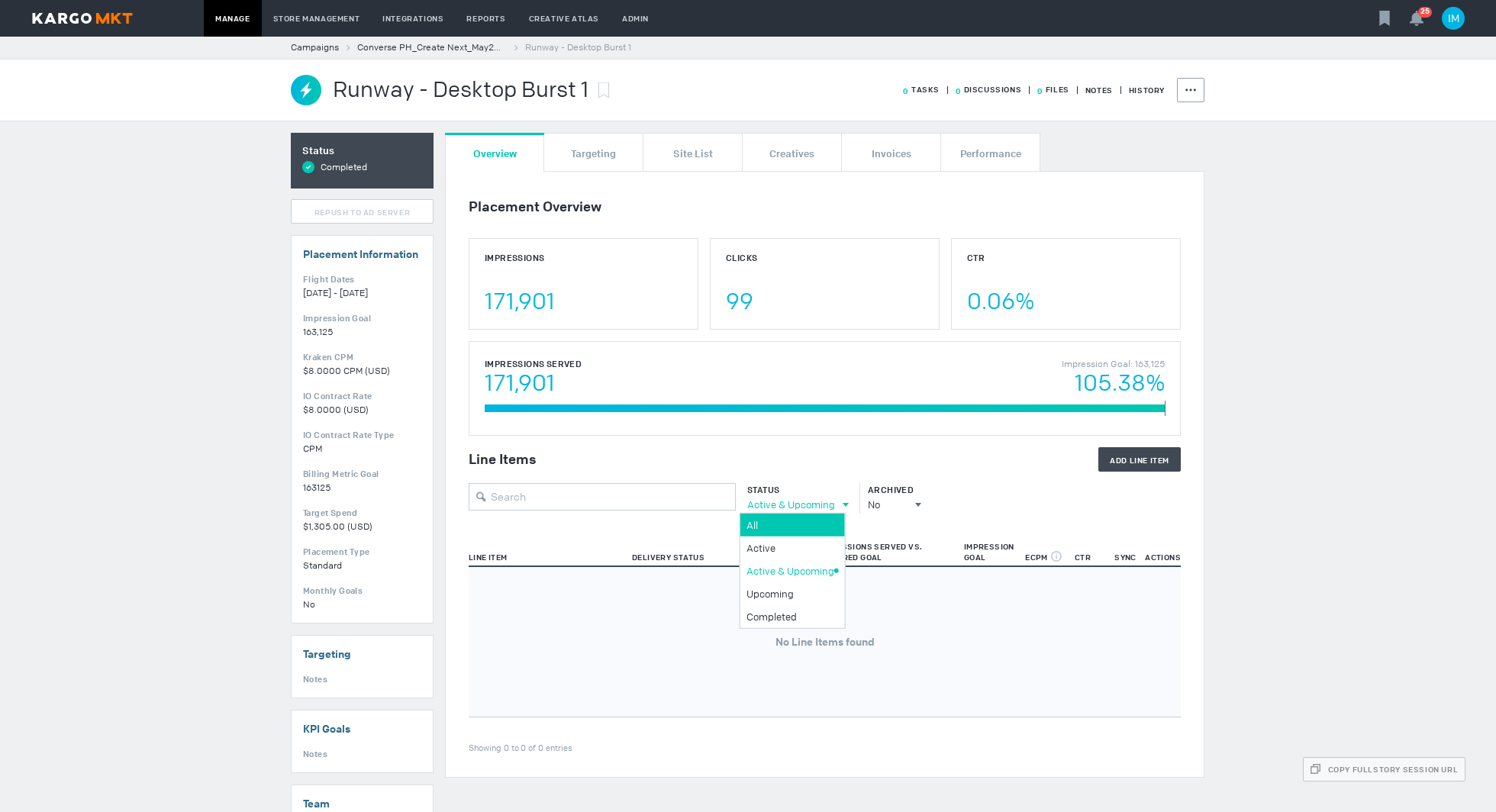 click on "All" at bounding box center (790, 524) 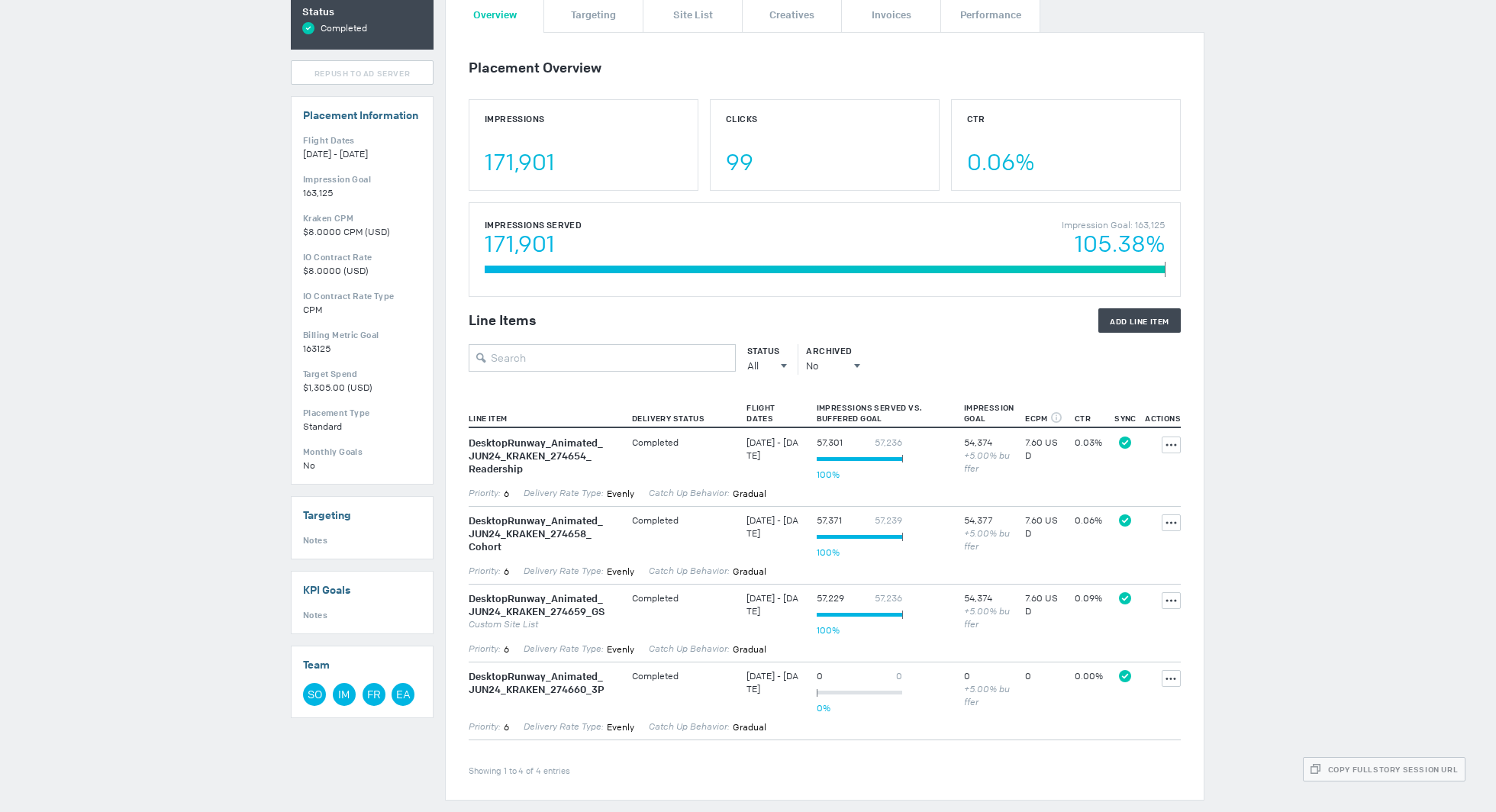 scroll, scrollTop: 0, scrollLeft: 0, axis: both 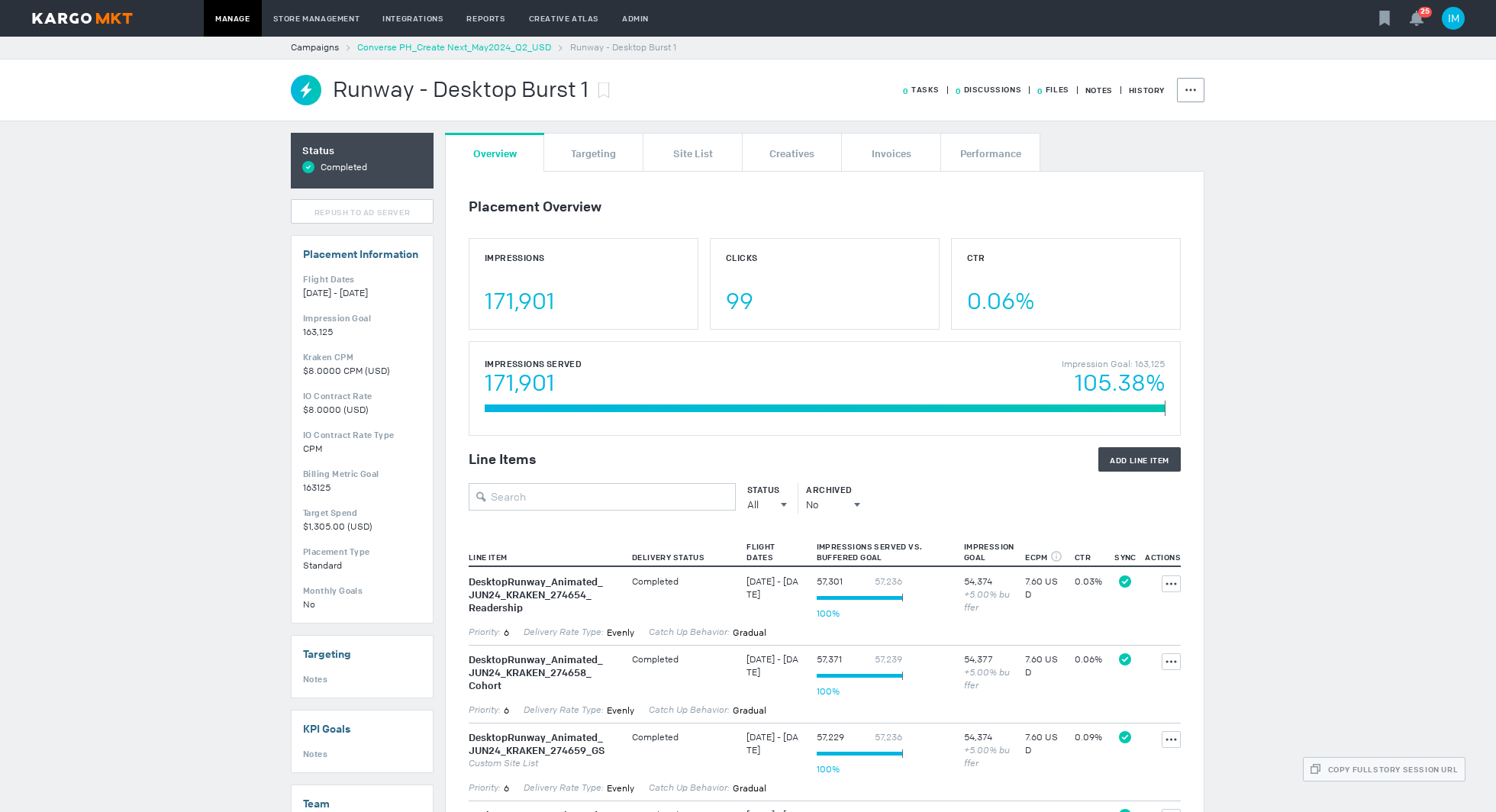 click on "Converse PH_Create Next_May2024_Q2_USD" at bounding box center [454, 47] 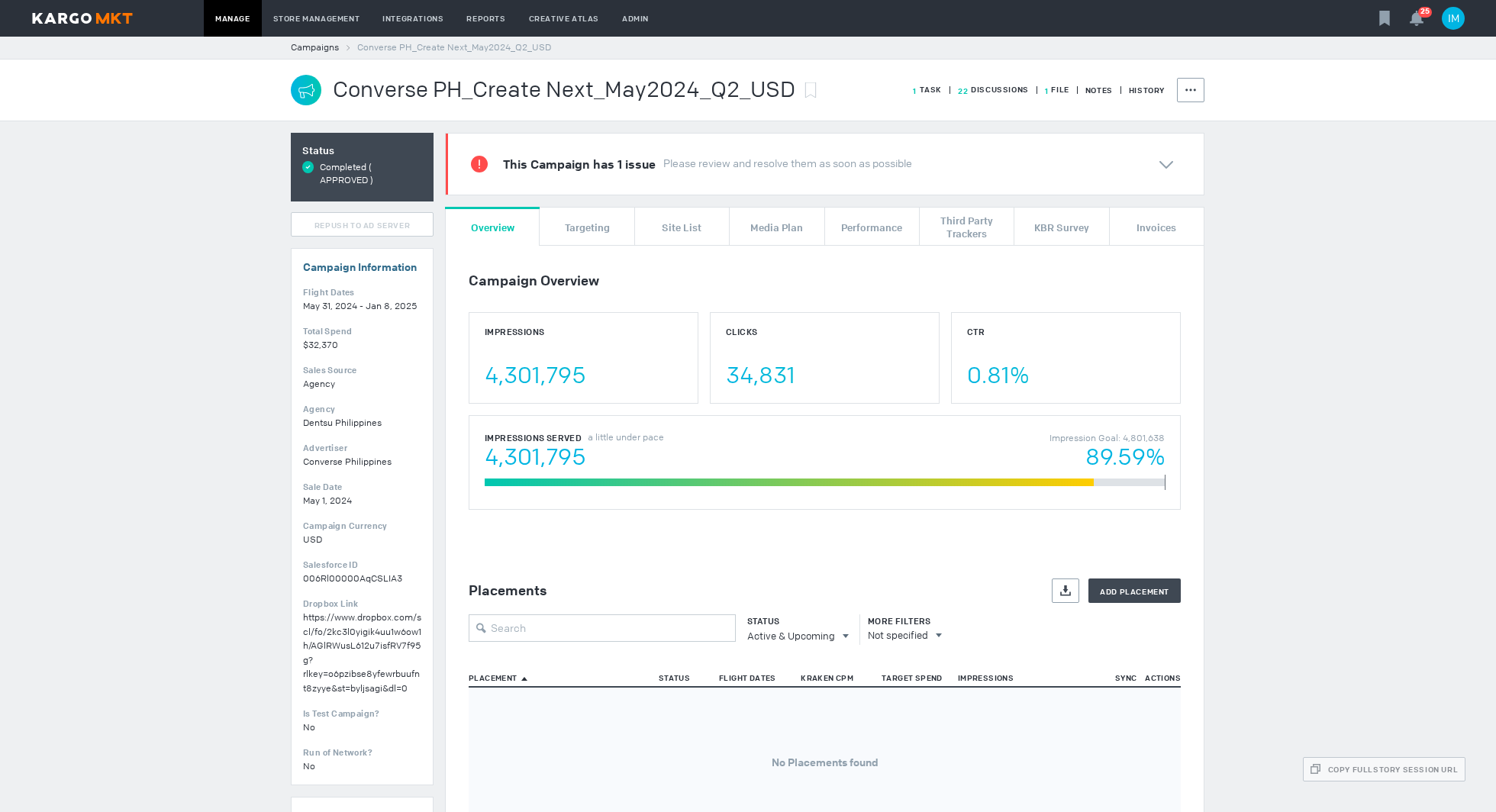 scroll, scrollTop: 8, scrollLeft: 0, axis: vertical 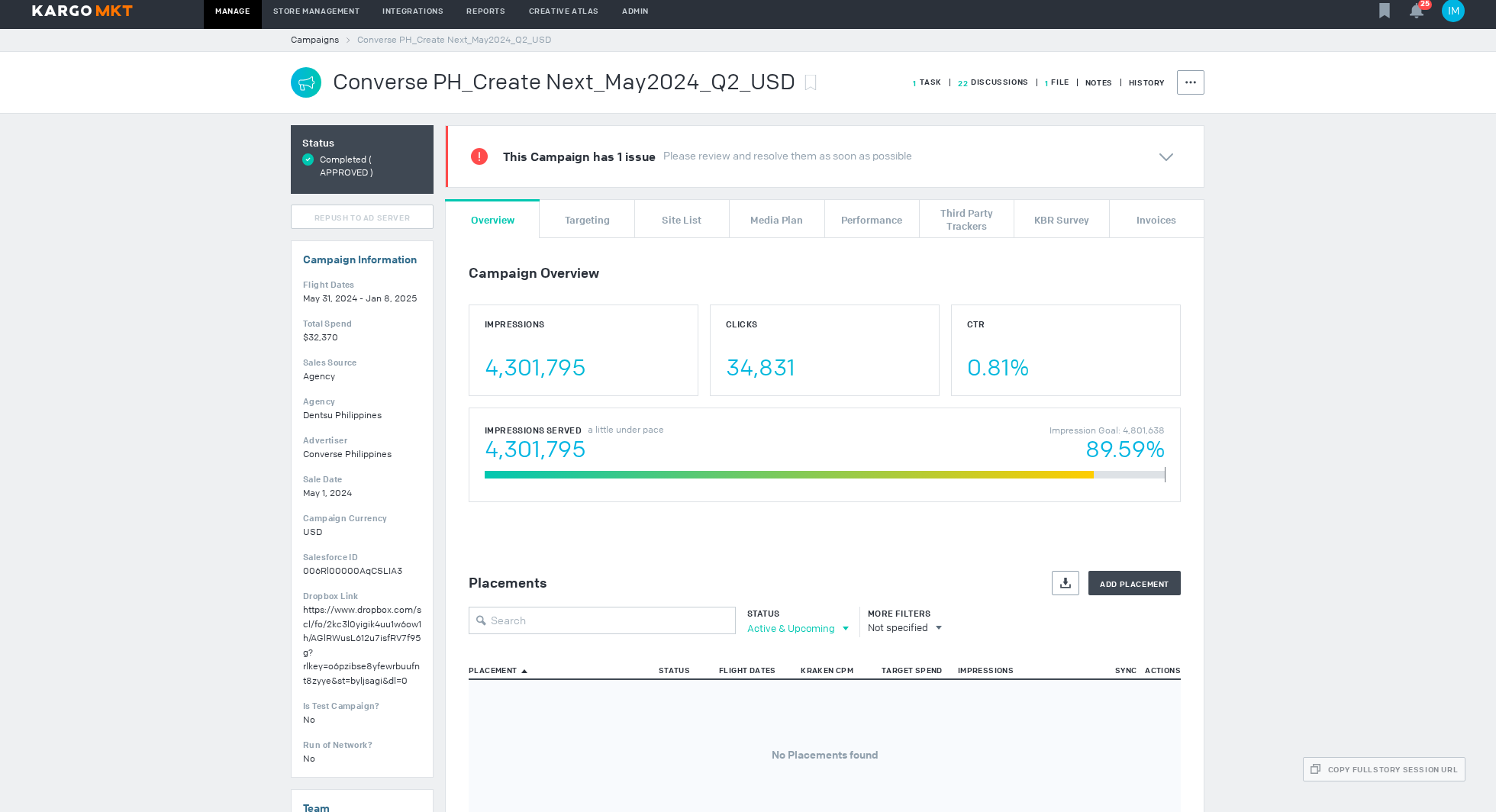 click on "Active & Upcoming" at bounding box center [791, 628] 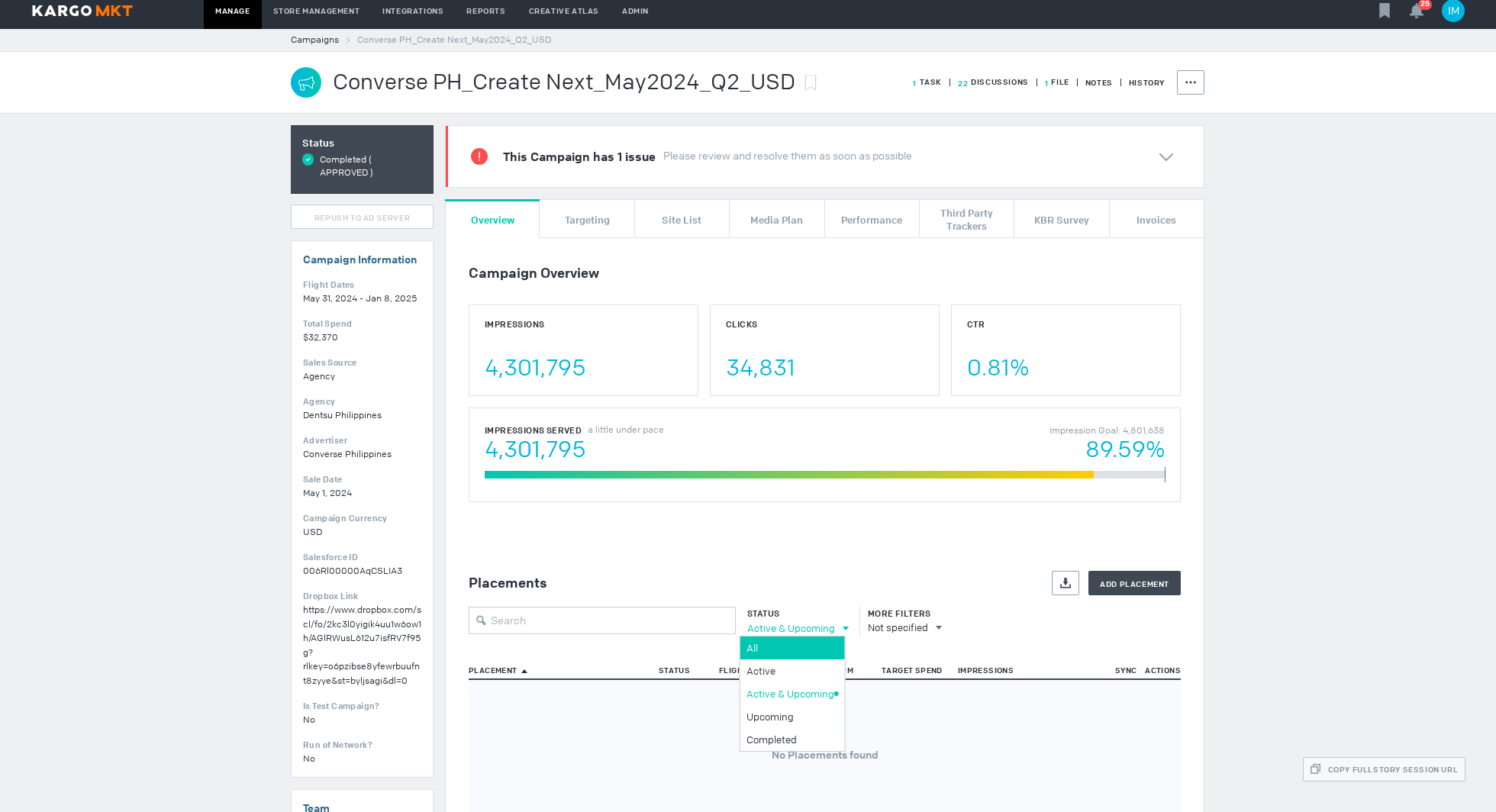 click on "All" at bounding box center [790, 648] 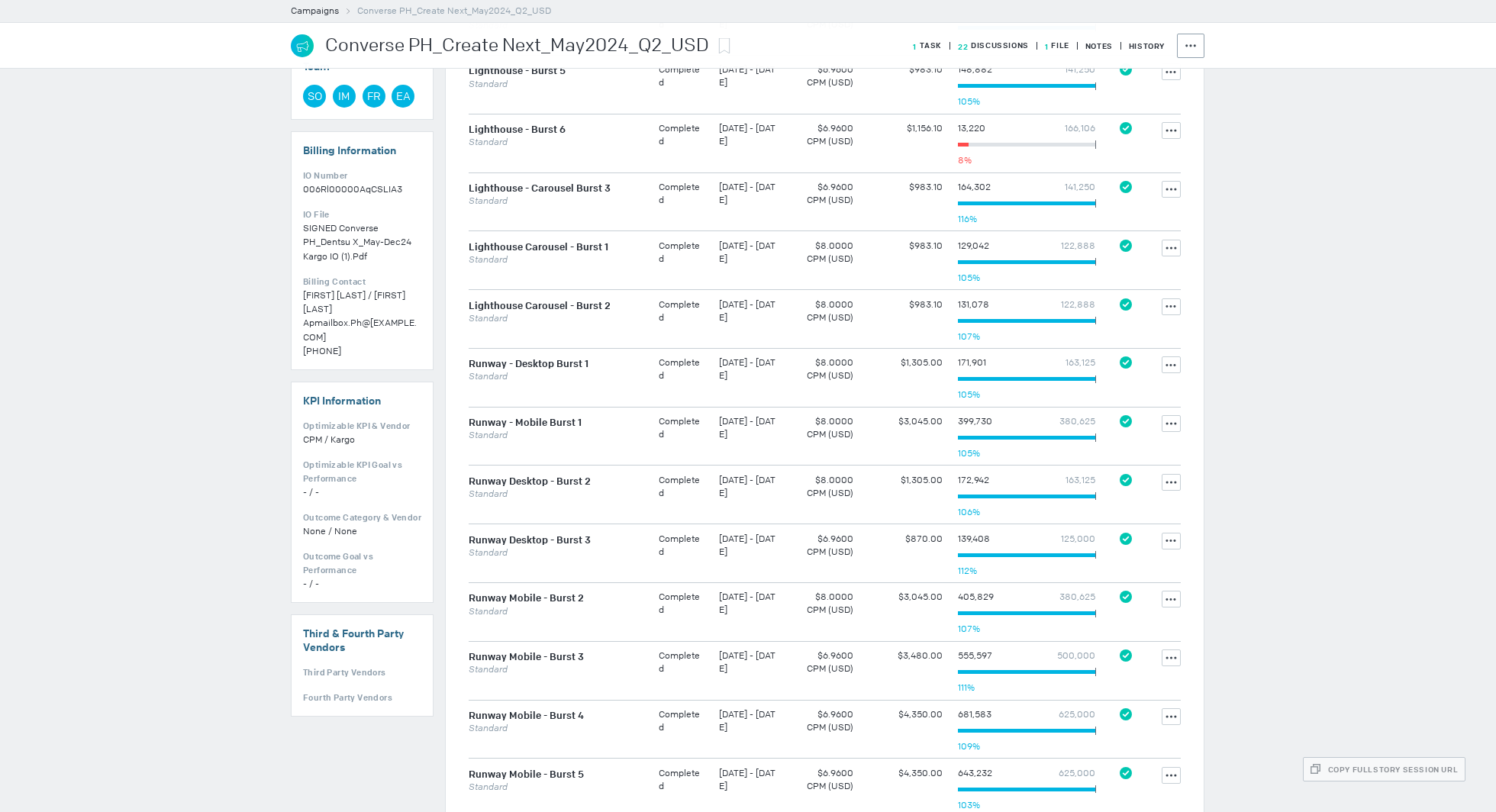 scroll, scrollTop: 752, scrollLeft: 0, axis: vertical 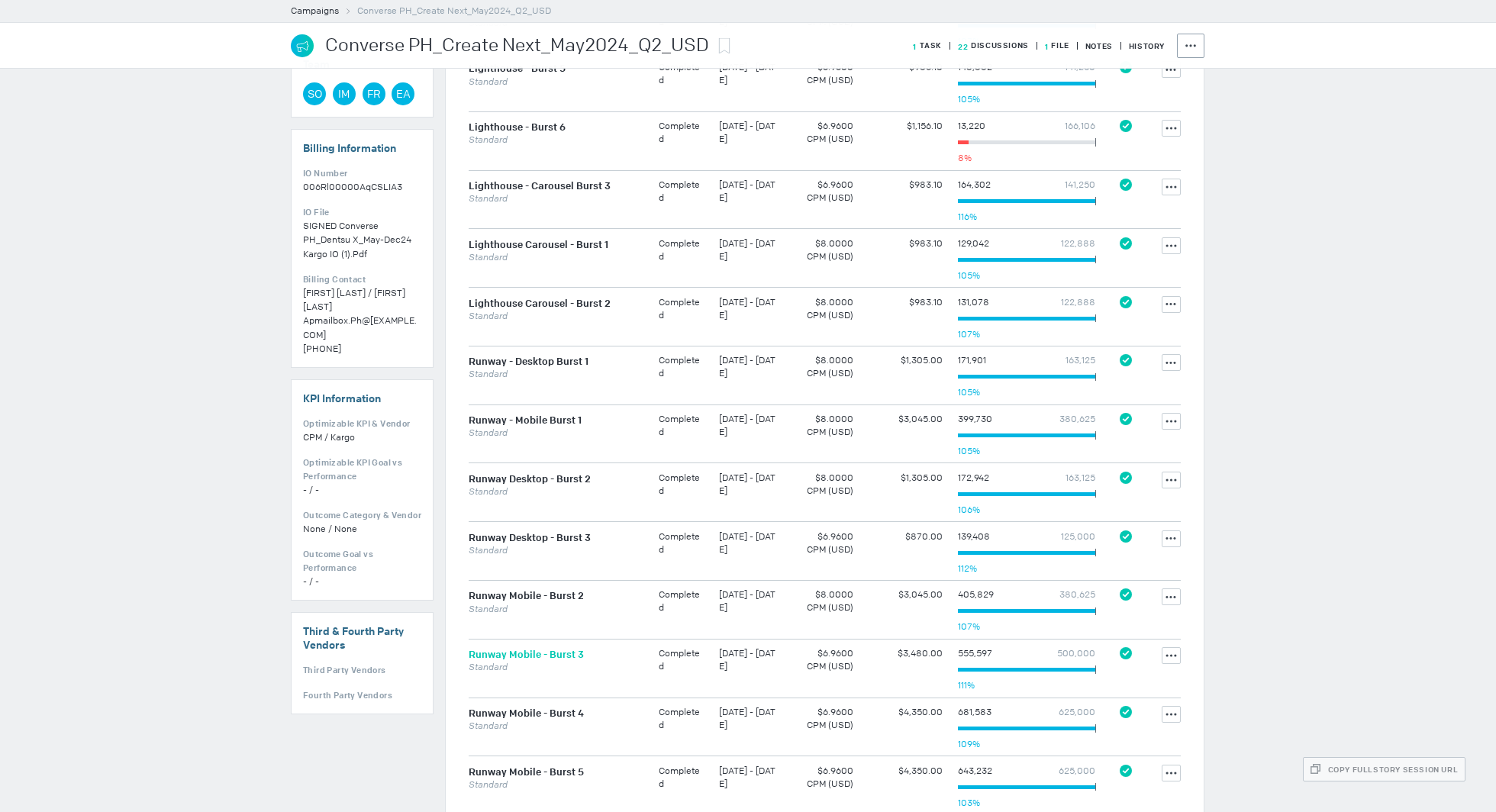 click on "Runway Mobile - Burst 3" at bounding box center (526, 654) 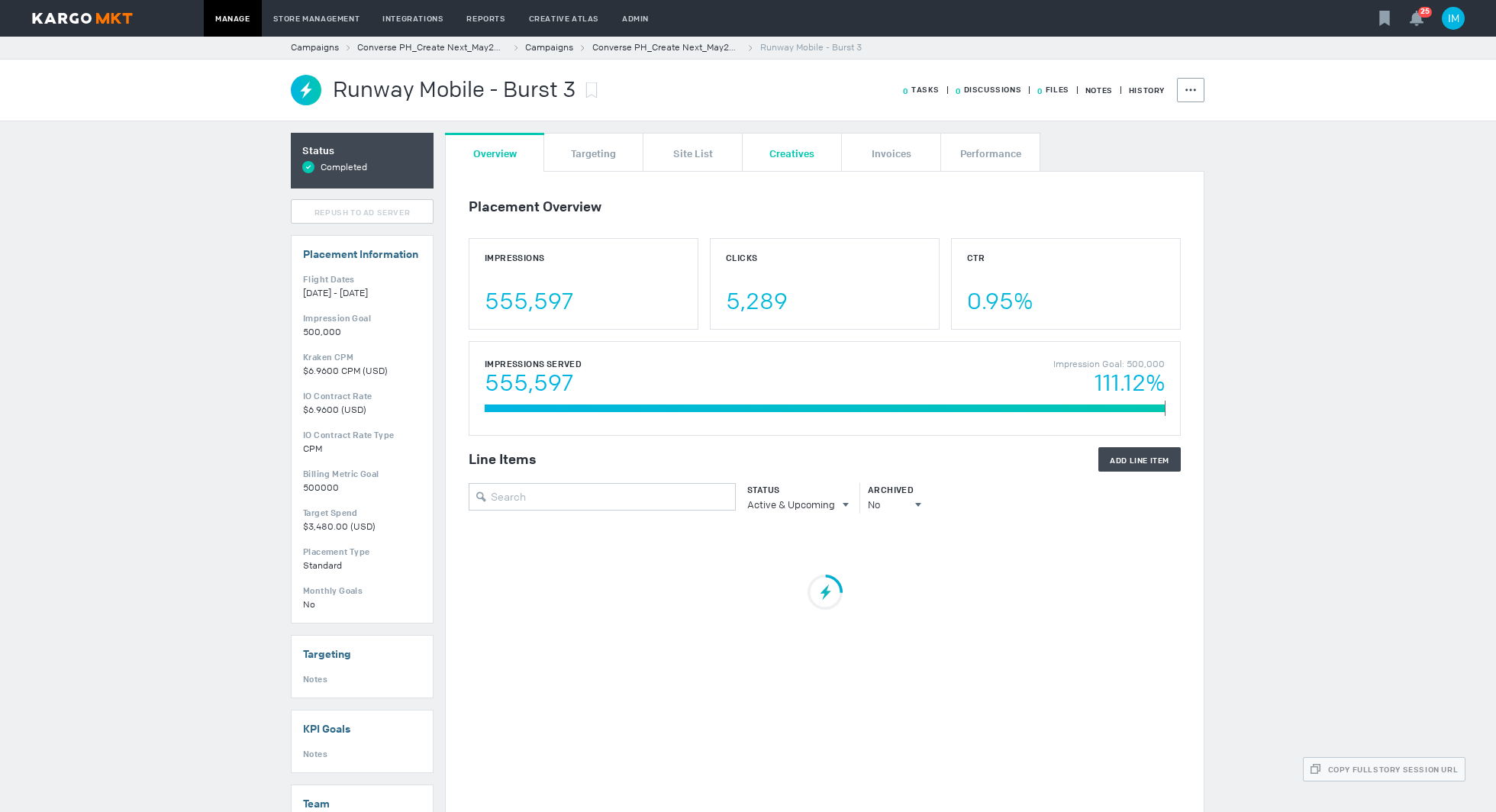 click on "Creatives" at bounding box center (792, 153) 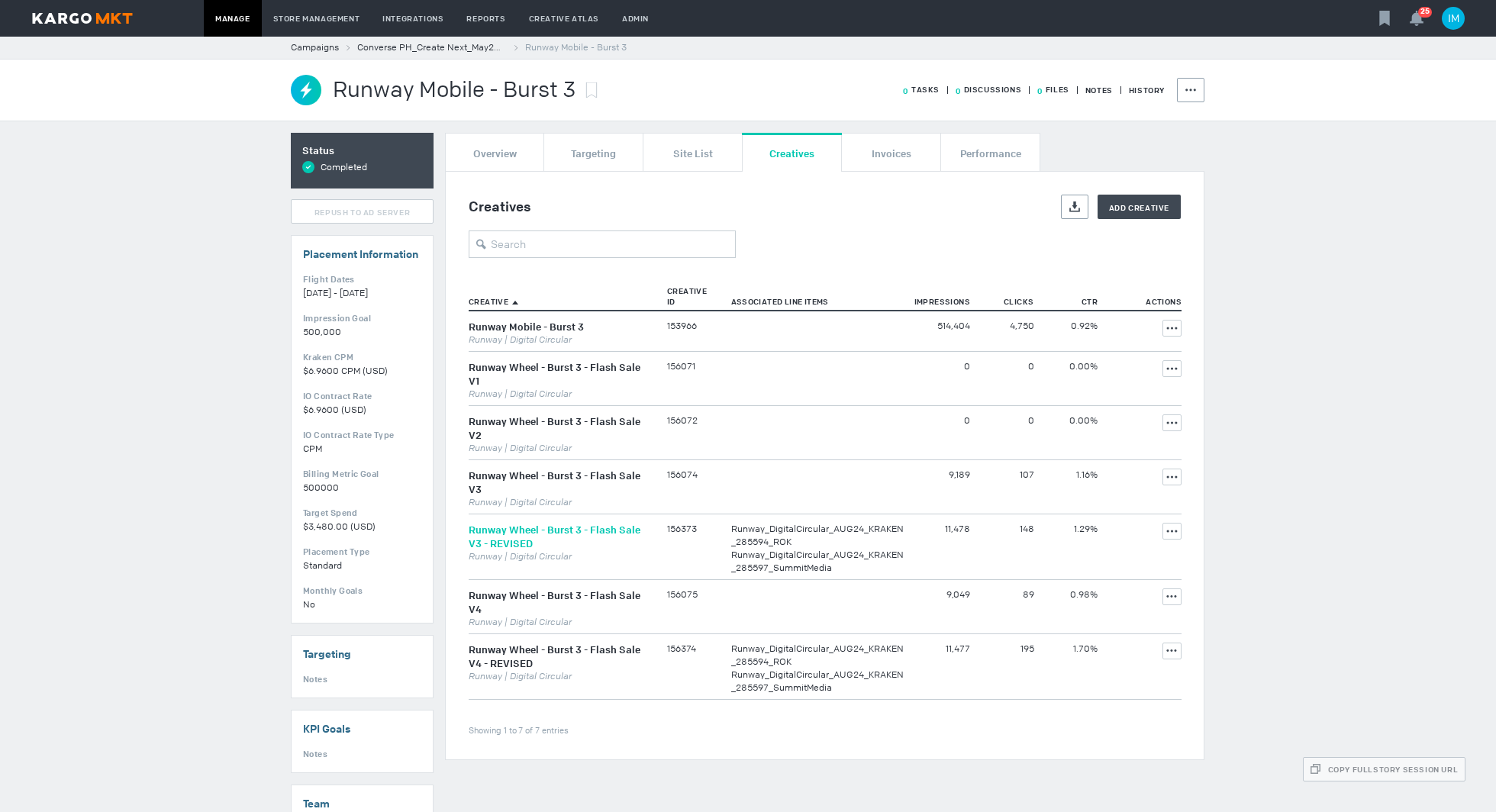 click on "Runway Wheel - Burst 3 - Flash Sale V3 - REVISED" at bounding box center (554, 536) 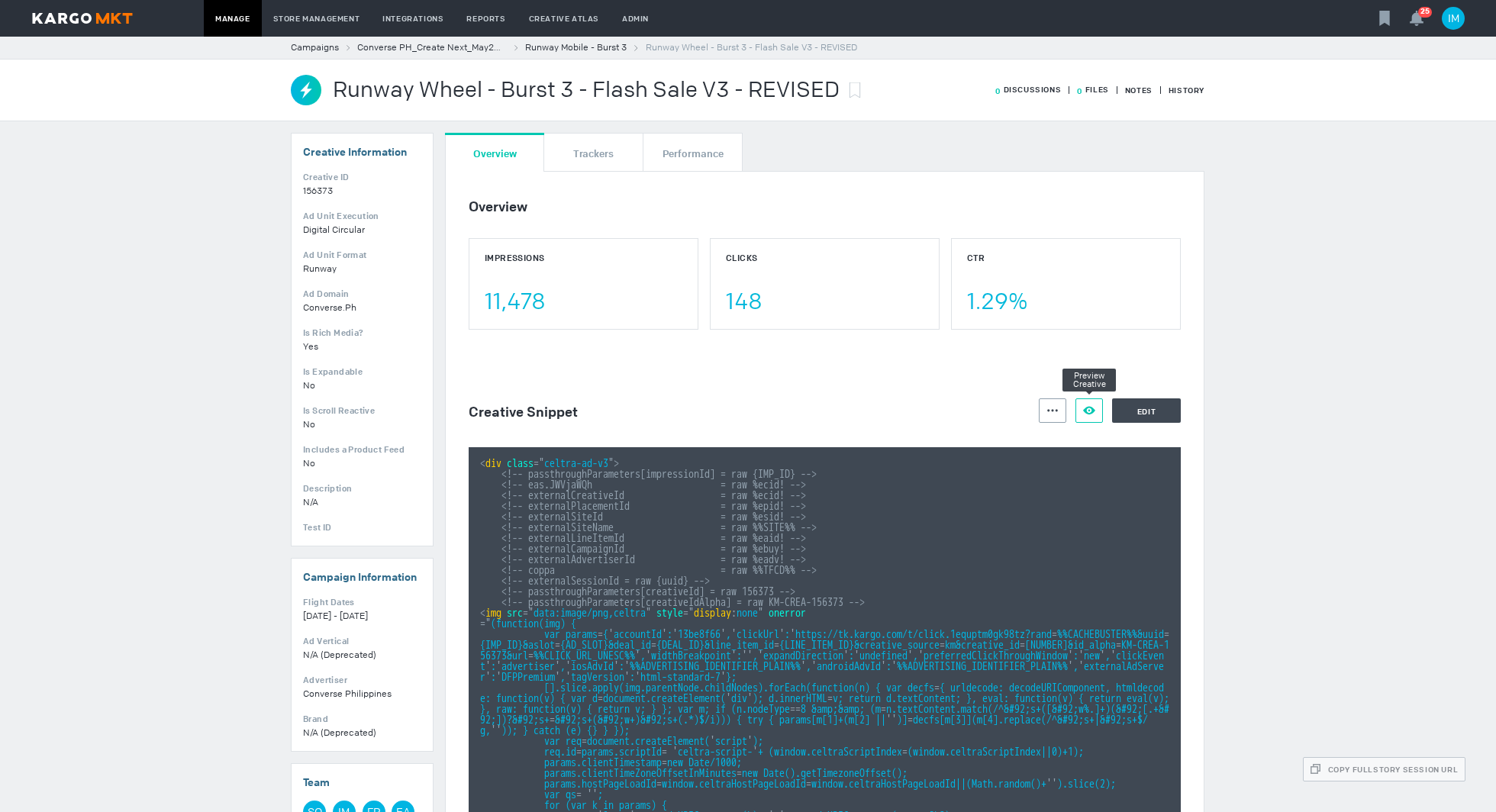 click on "Preview Creative" at bounding box center (1089, 411) 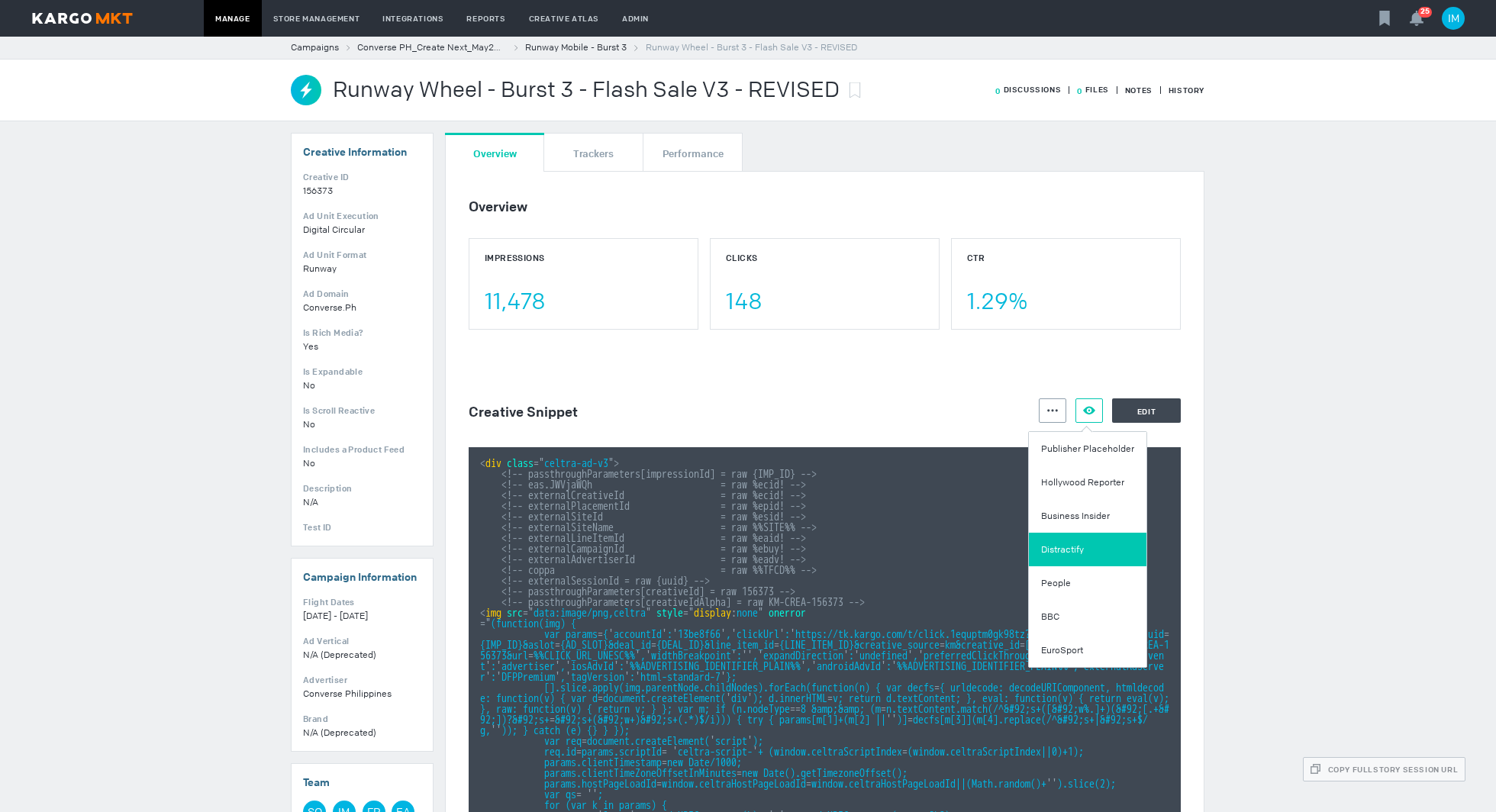 click on "Distractify" at bounding box center [1088, 549] 